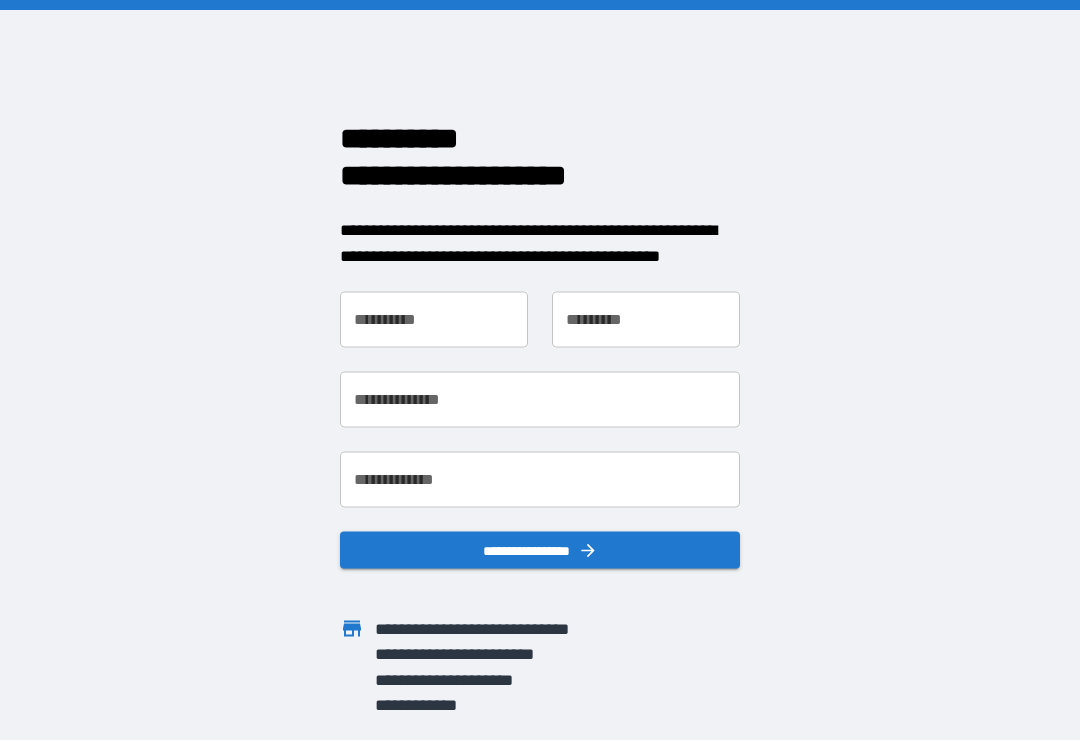 scroll, scrollTop: 0, scrollLeft: 0, axis: both 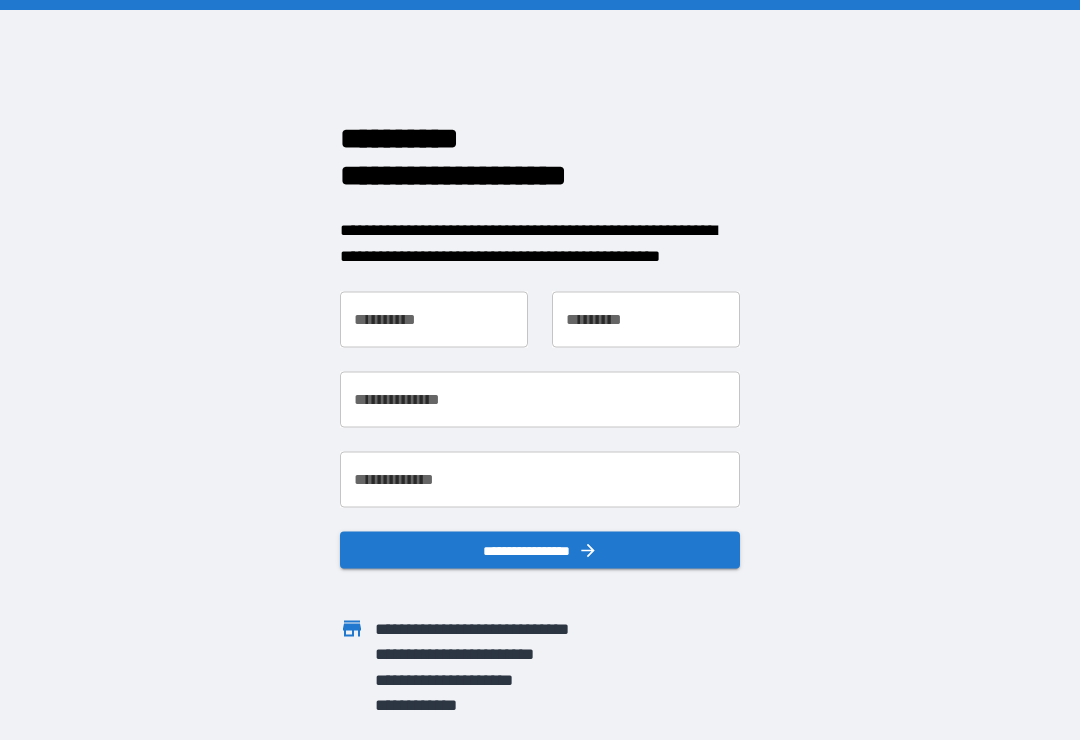 click on "[FIRST] [LAST] [ADDRESS] [CITY] [STATE] [ZIP] [COUNTRY] [PHONE] [EMAIL]" at bounding box center [540, 370] 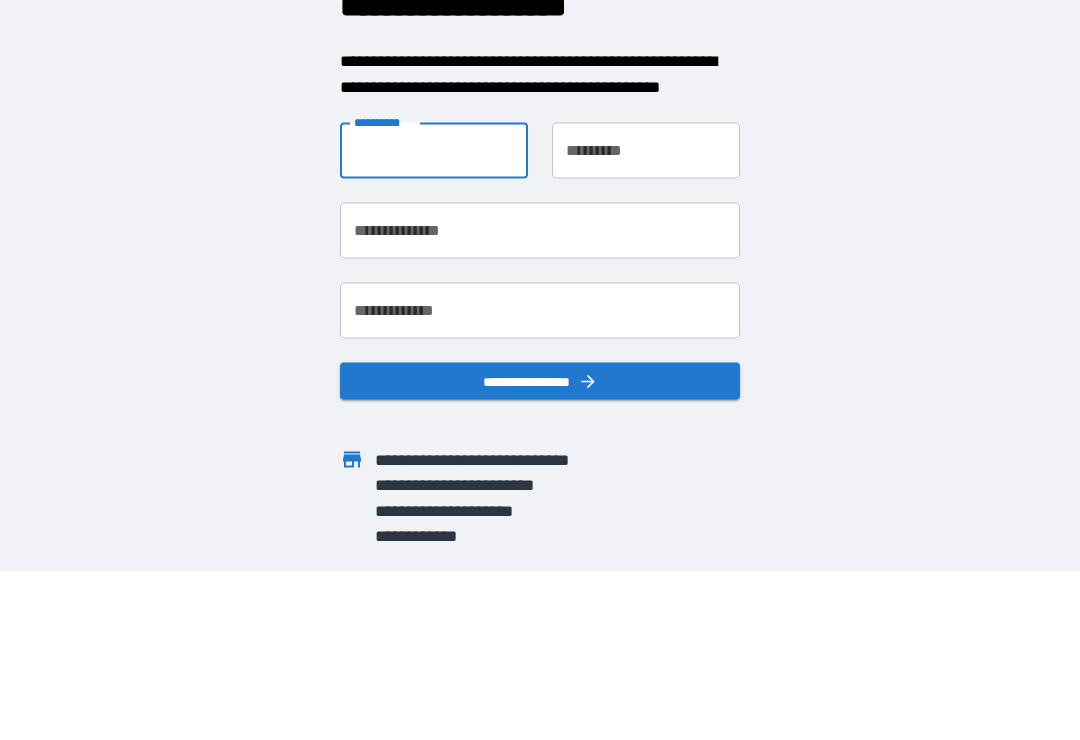 scroll, scrollTop: 31, scrollLeft: 0, axis: vertical 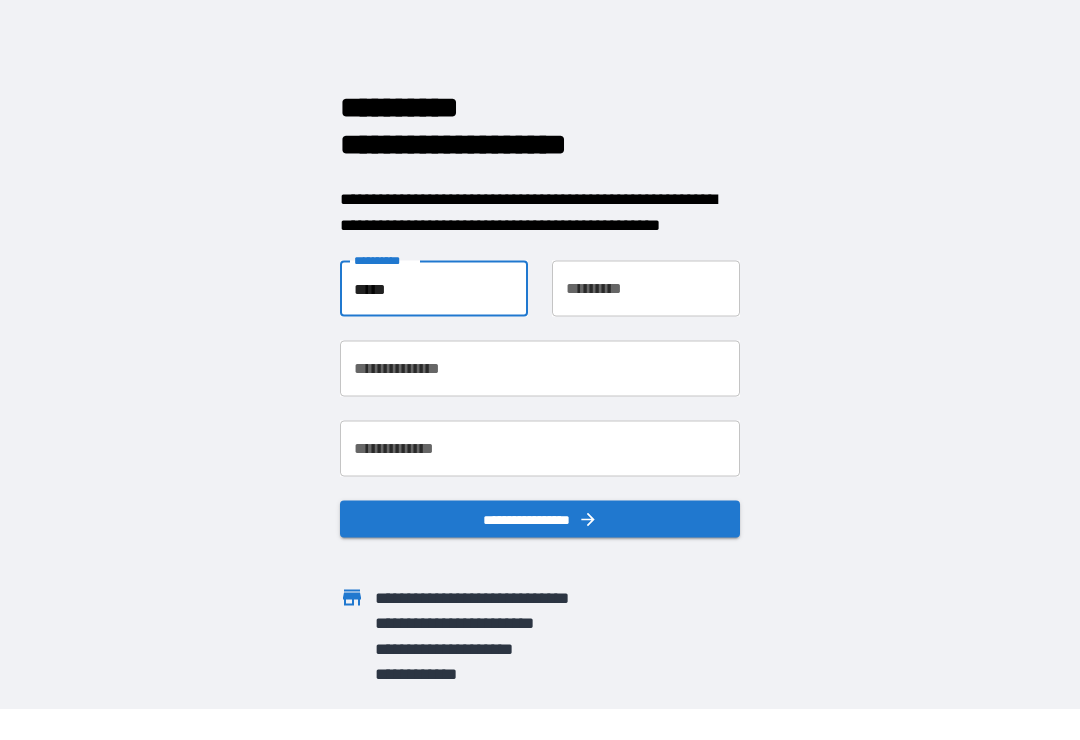 type on "*****" 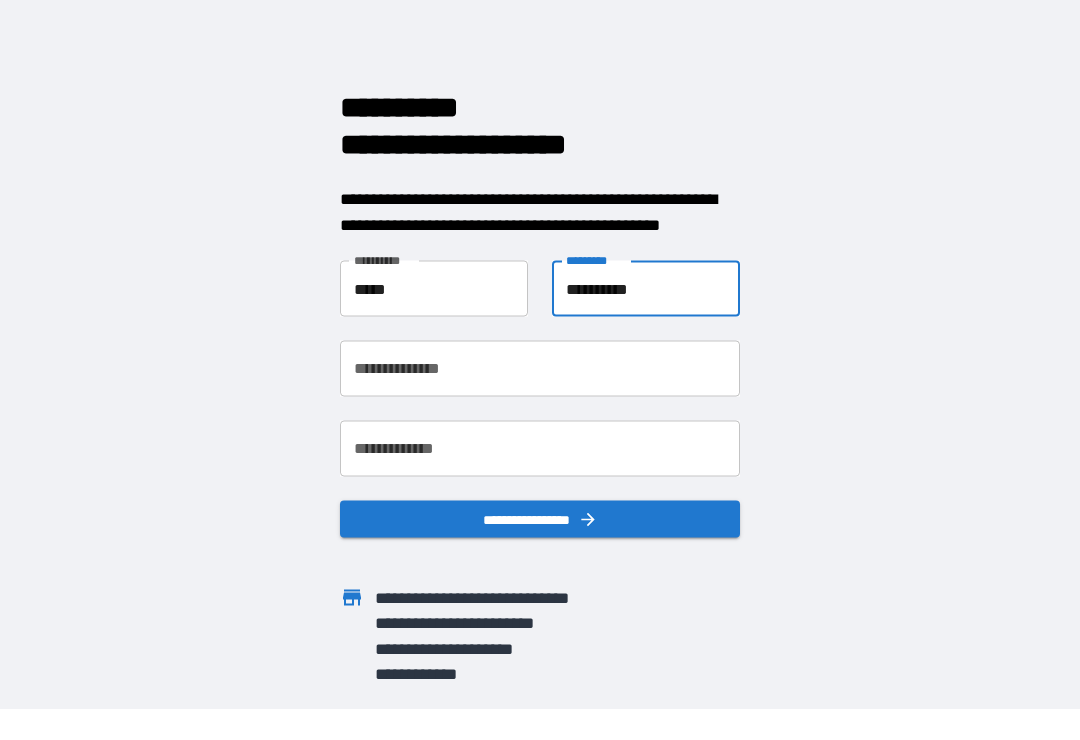type on "**********" 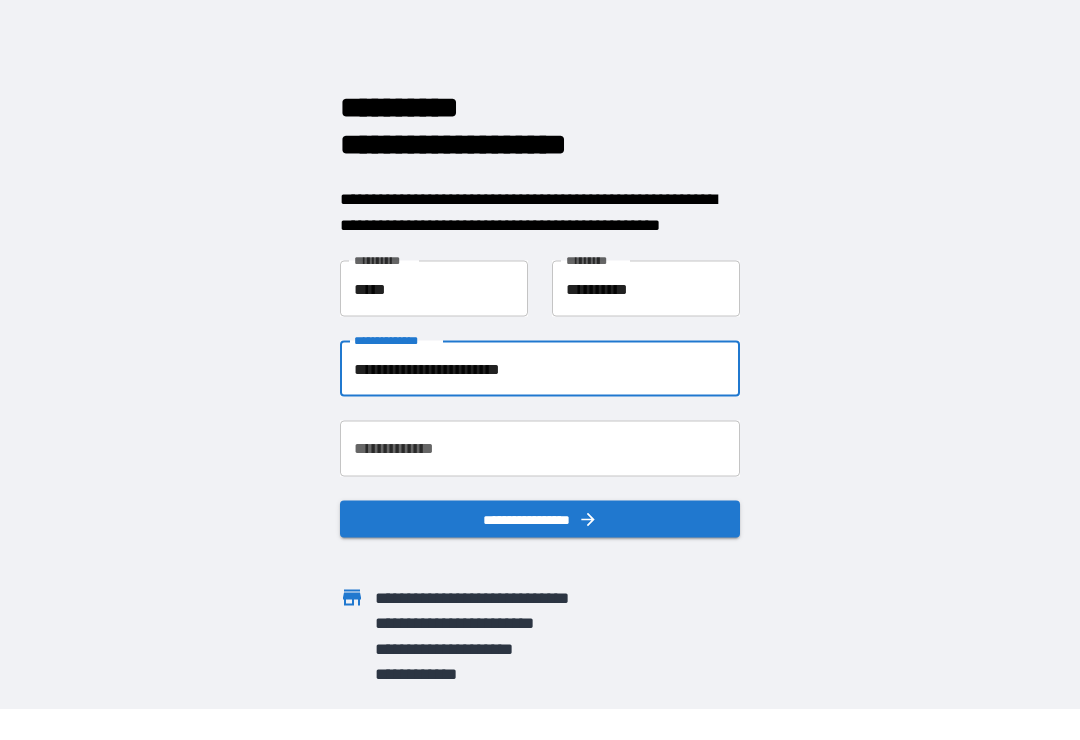 type on "**********" 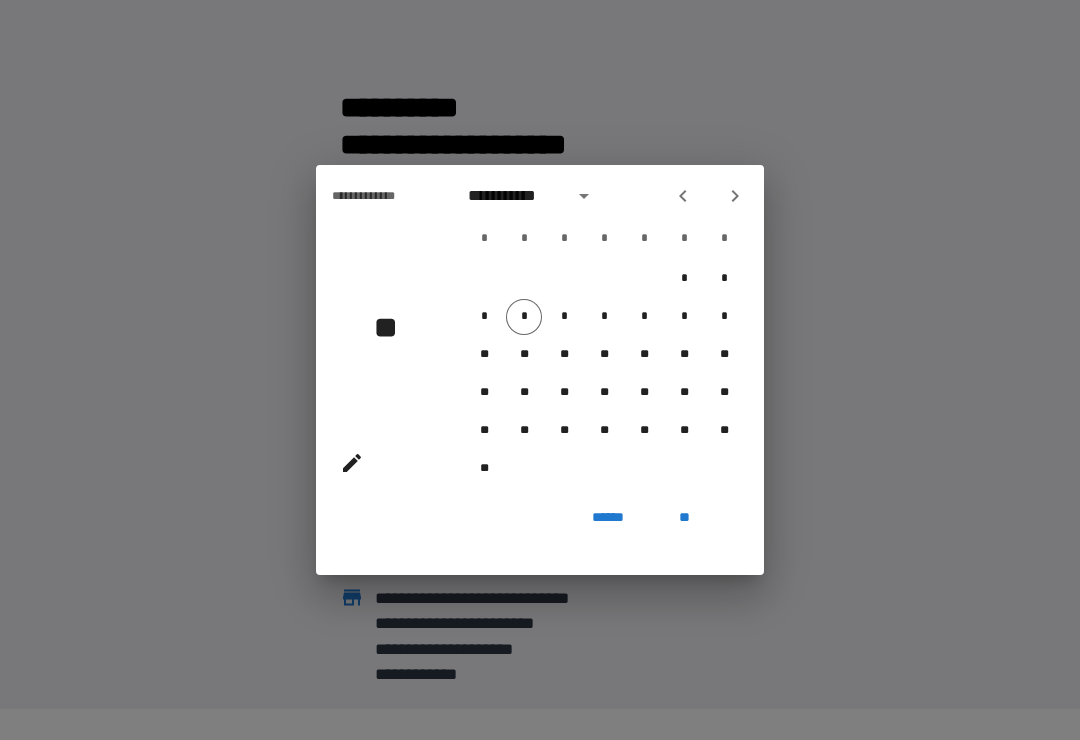 click 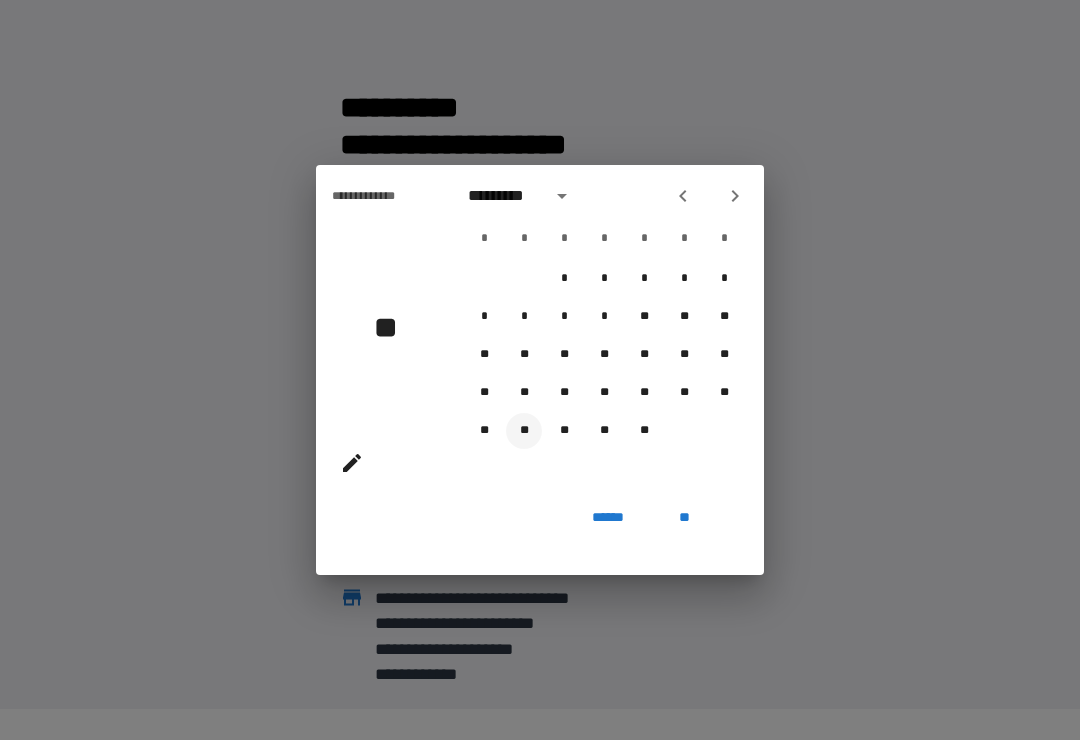 click on "**" at bounding box center (524, 431) 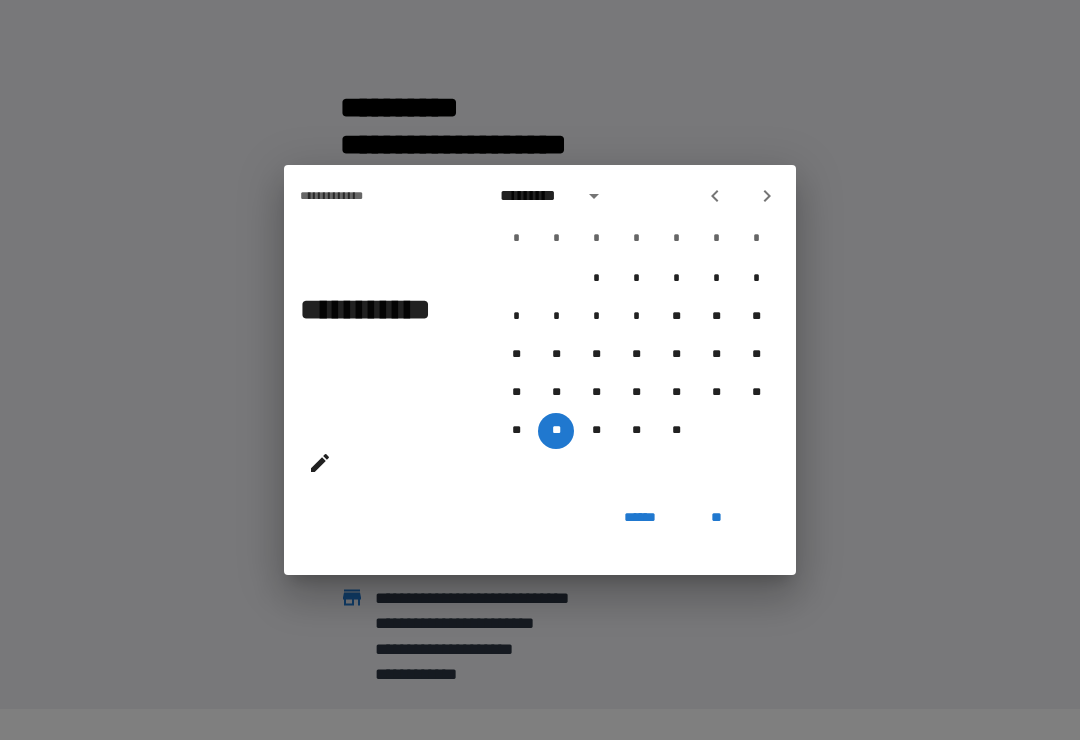 click on "[FIRST] [LAST] [MIDDLE] [STREET] [CITY] [STATE] [ZIP]" at bounding box center [540, 370] 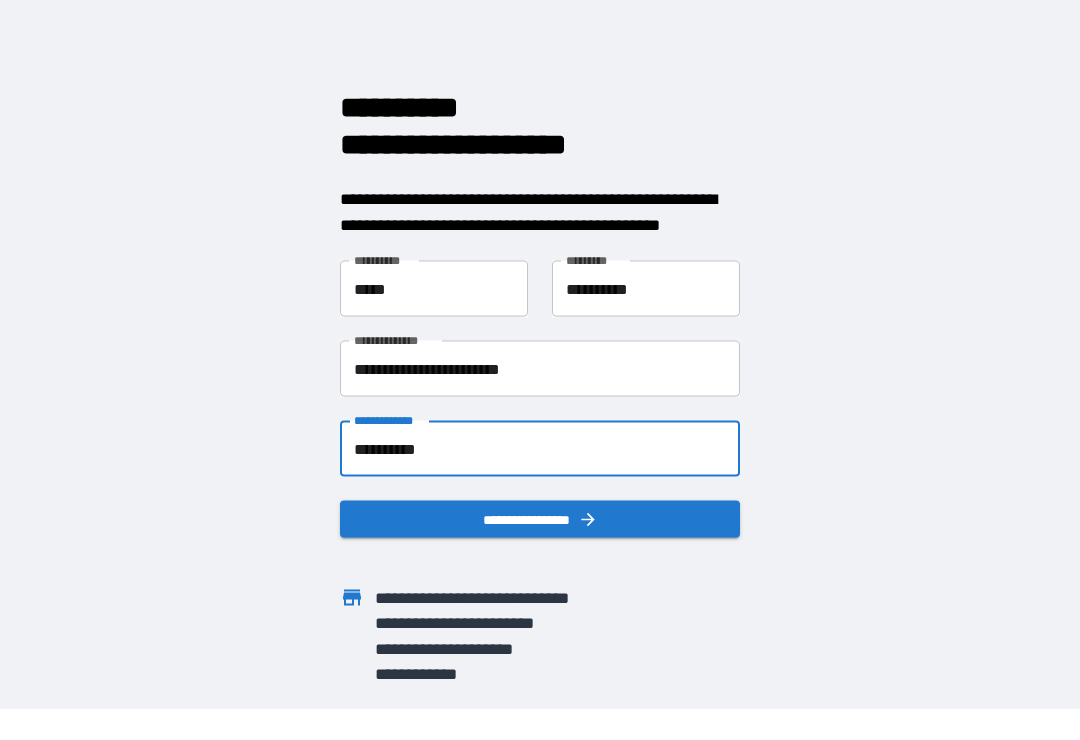 click on "**********" at bounding box center (540, 144) 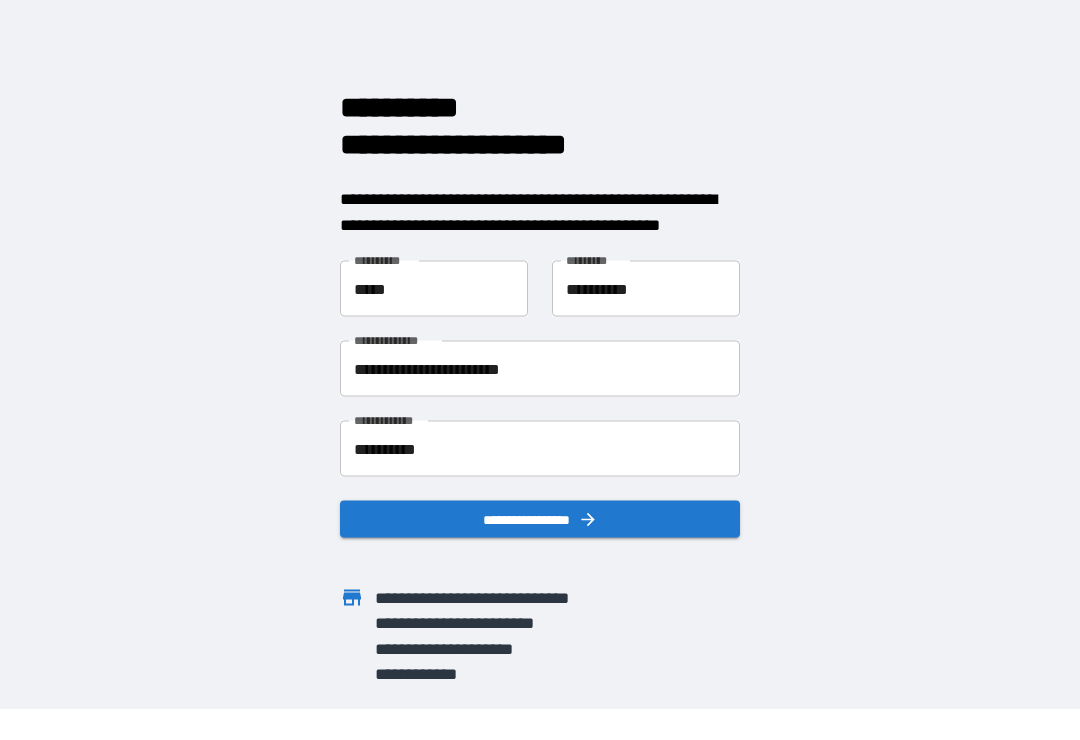 click on "**********" at bounding box center (540, 519) 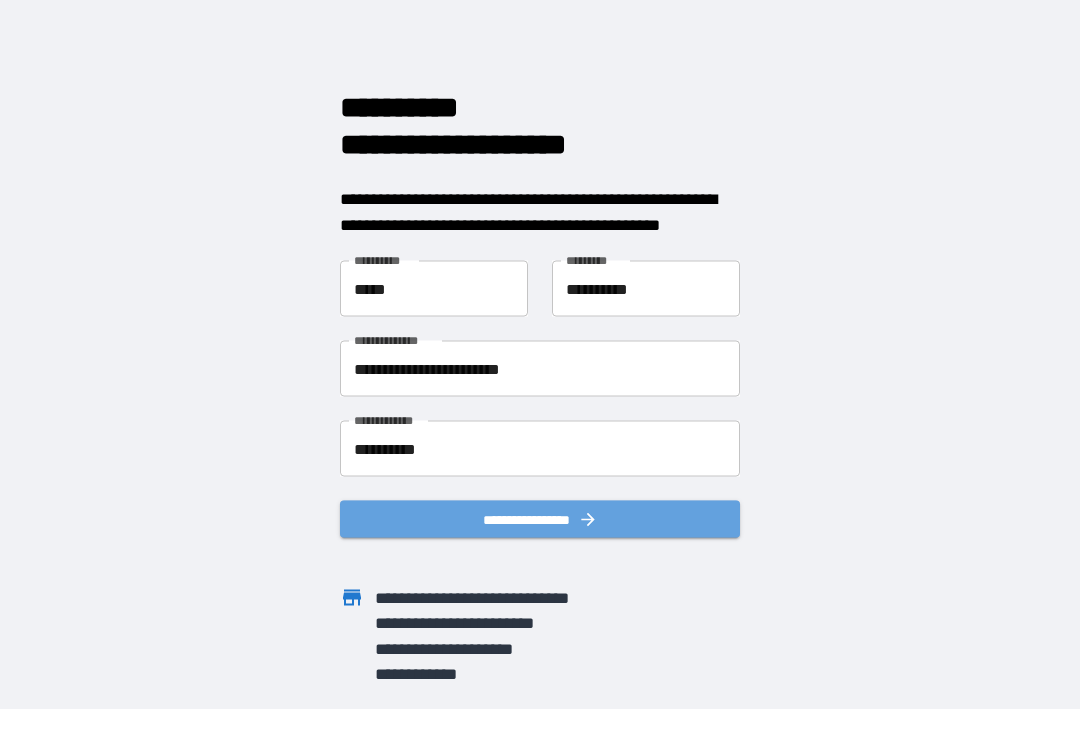click on "**********" at bounding box center [540, 519] 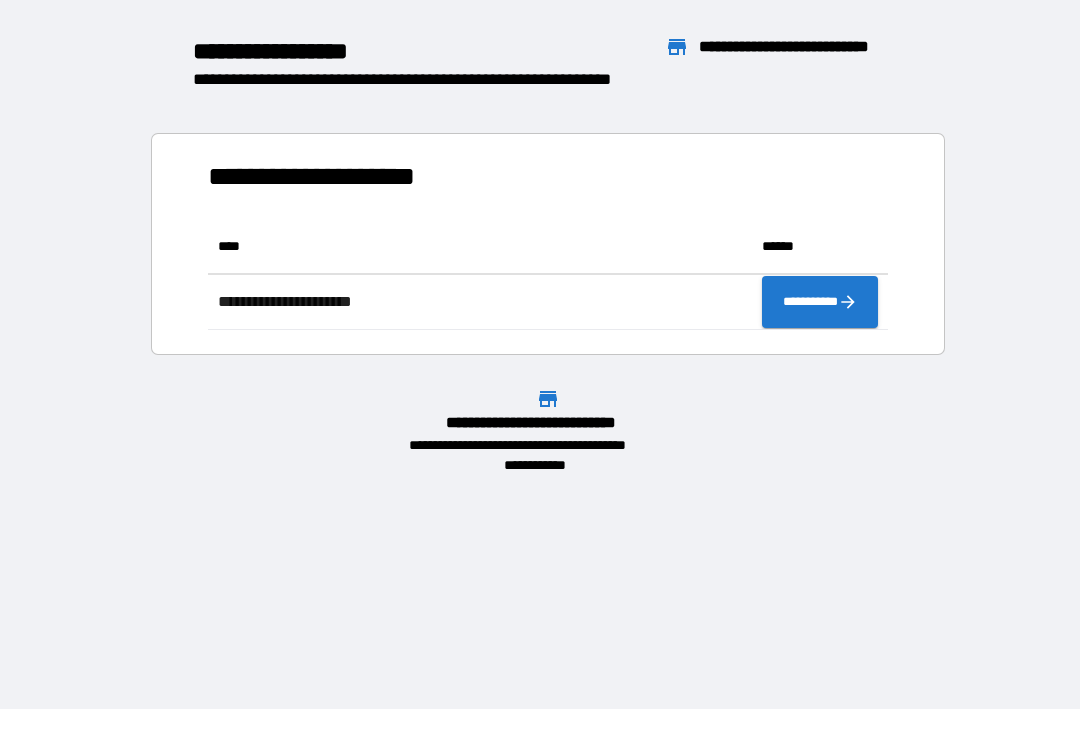 scroll, scrollTop: 1, scrollLeft: 1, axis: both 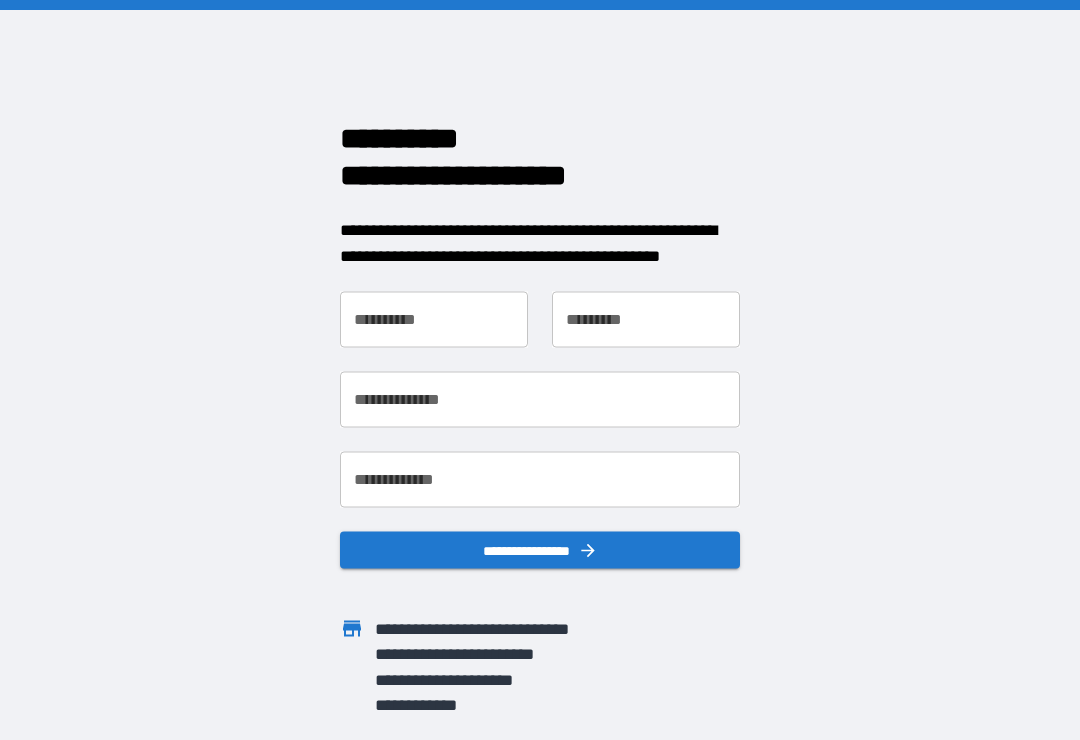 click on "**********" at bounding box center [434, 320] 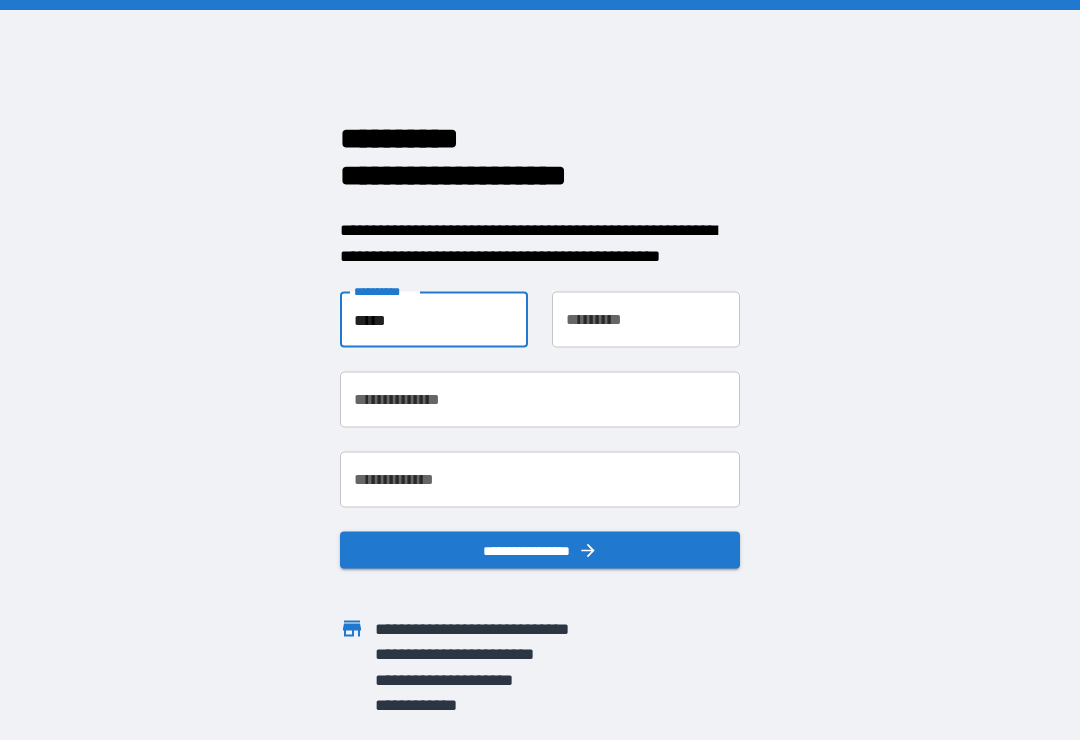 type on "*****" 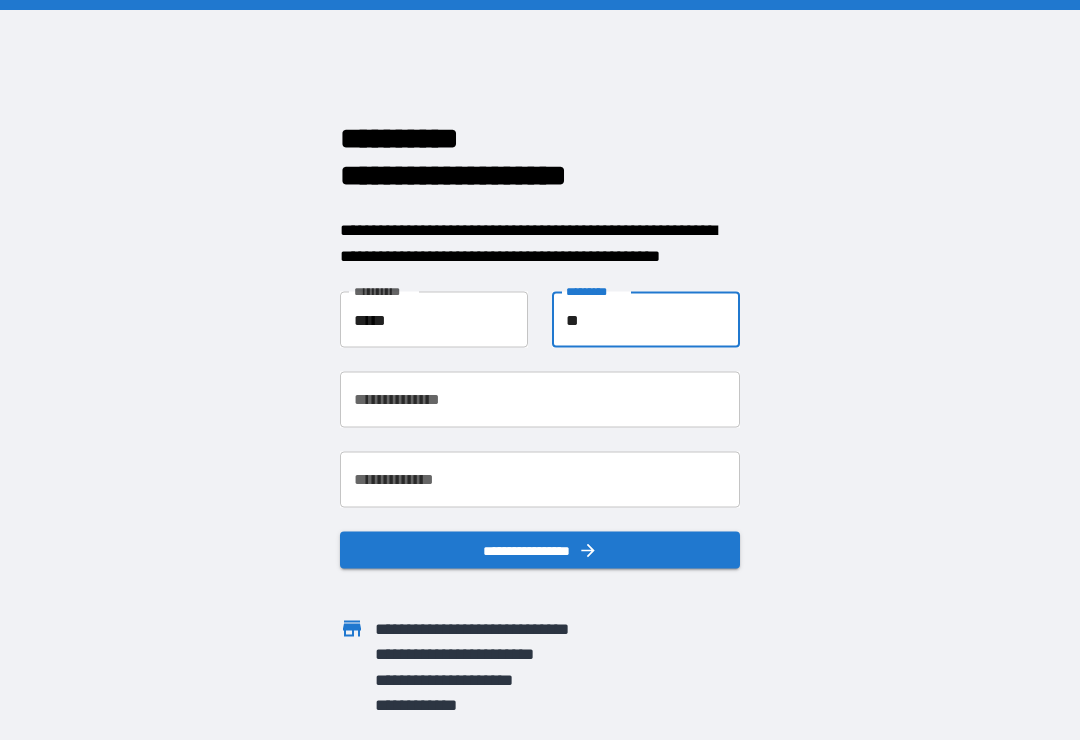 type on "*" 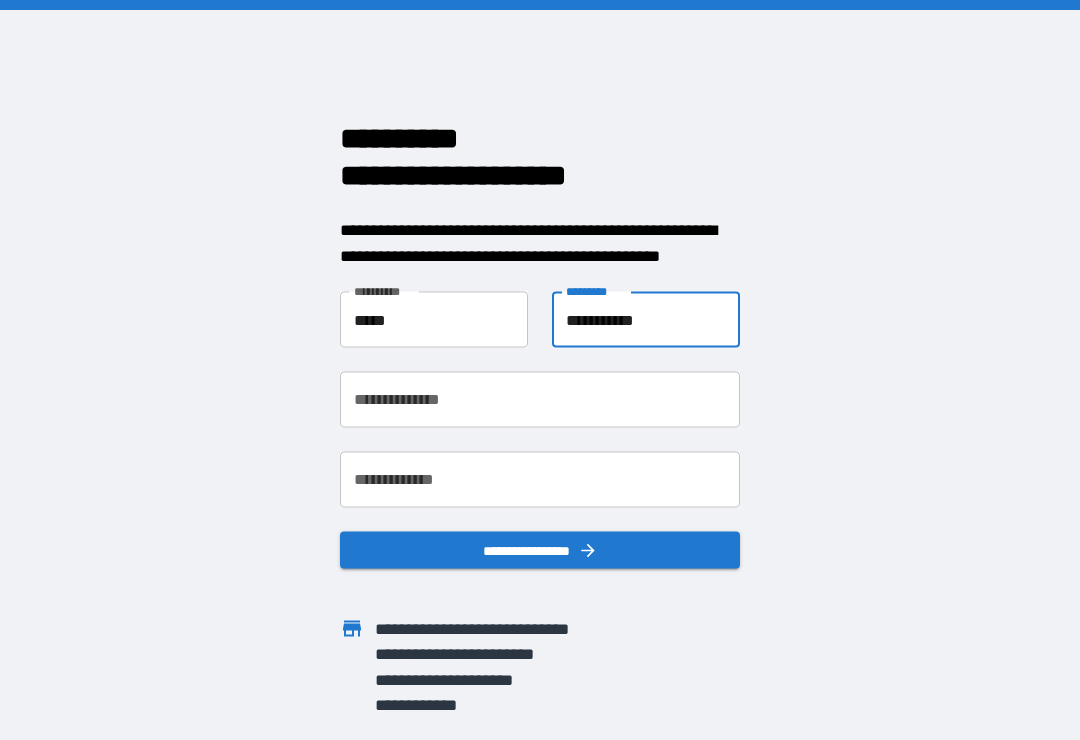 type on "**********" 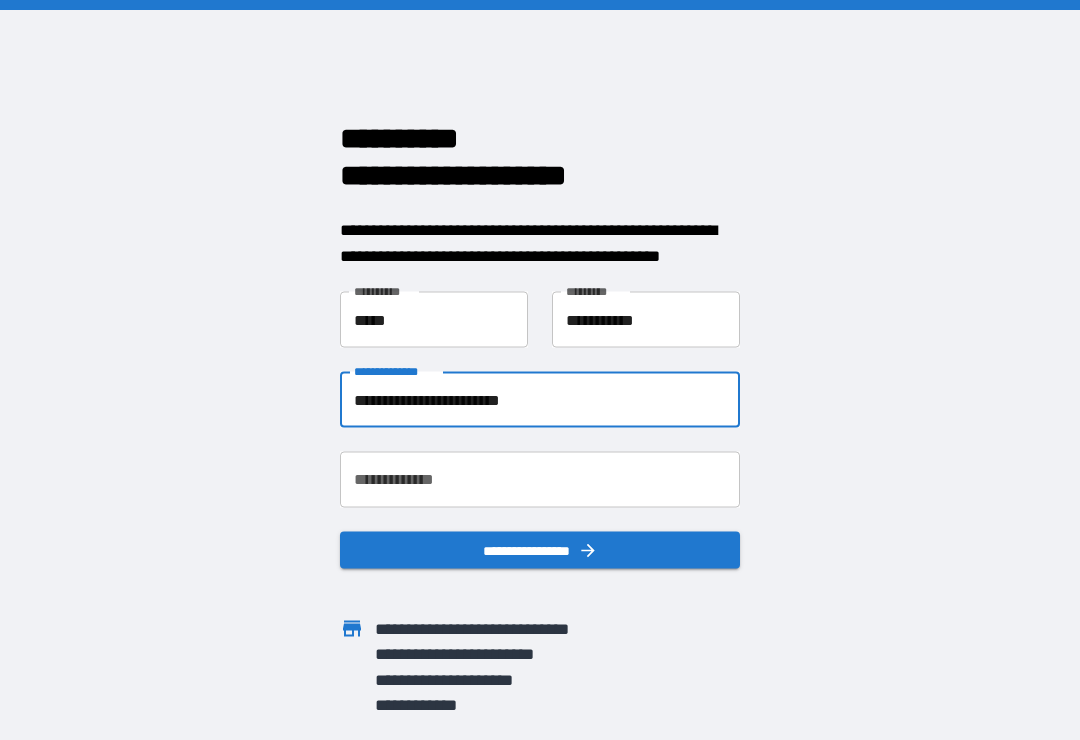 type on "**********" 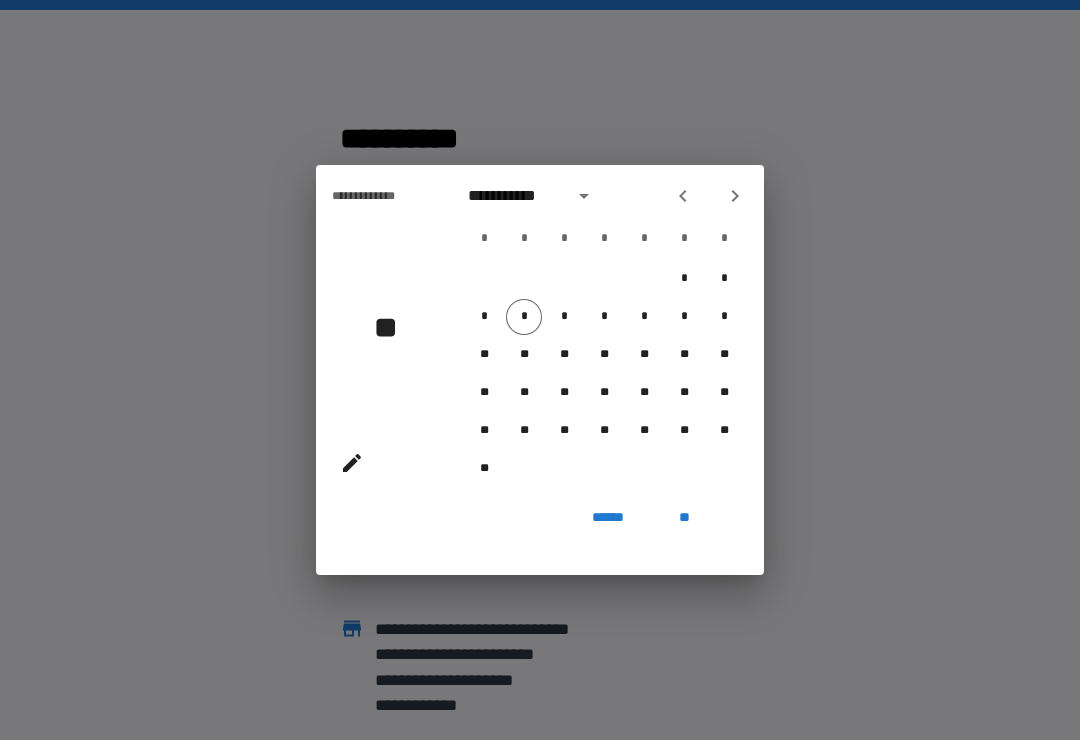 click 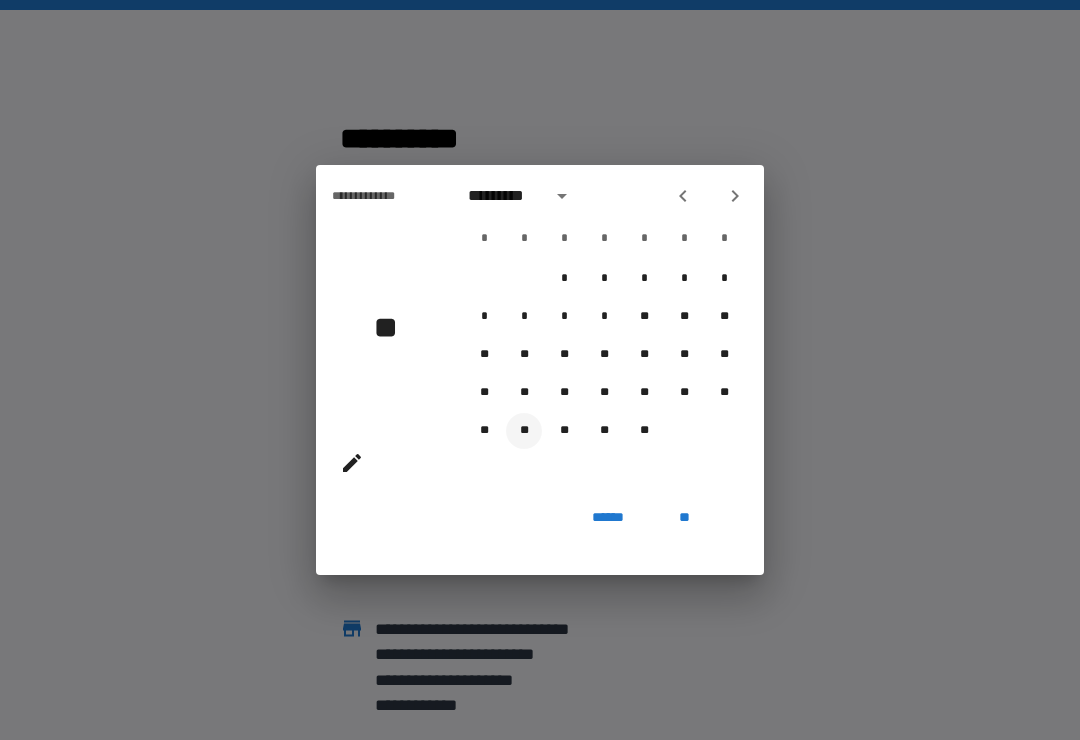 click on "**" at bounding box center [524, 431] 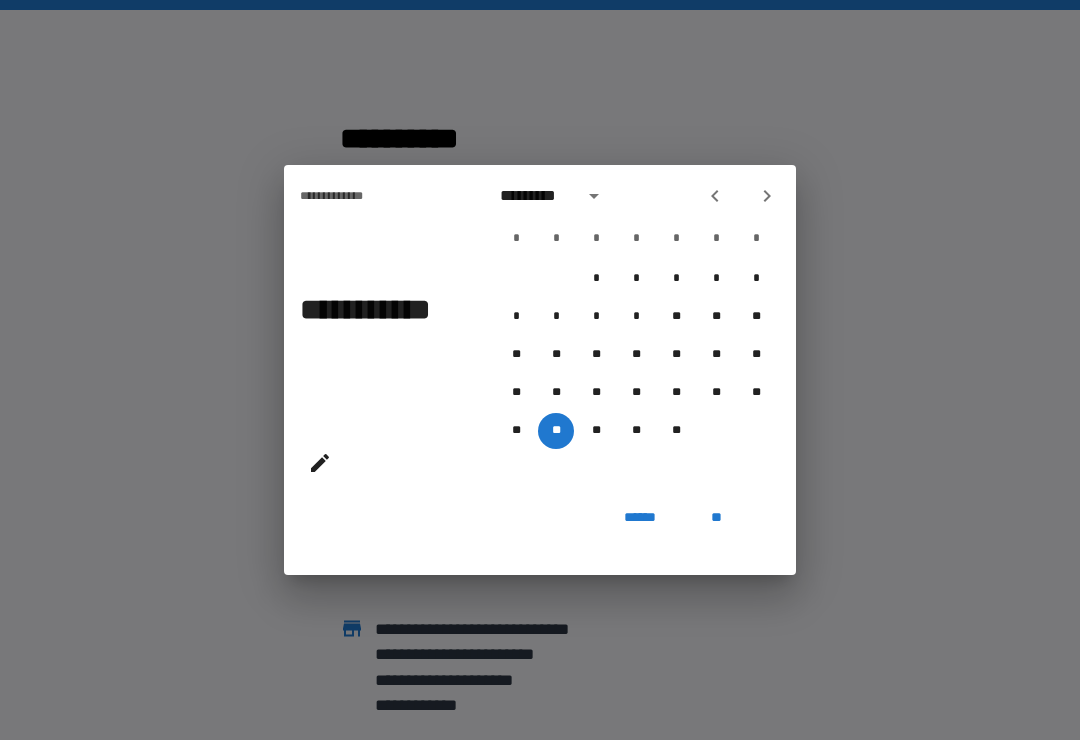 click on "**" at bounding box center (716, 517) 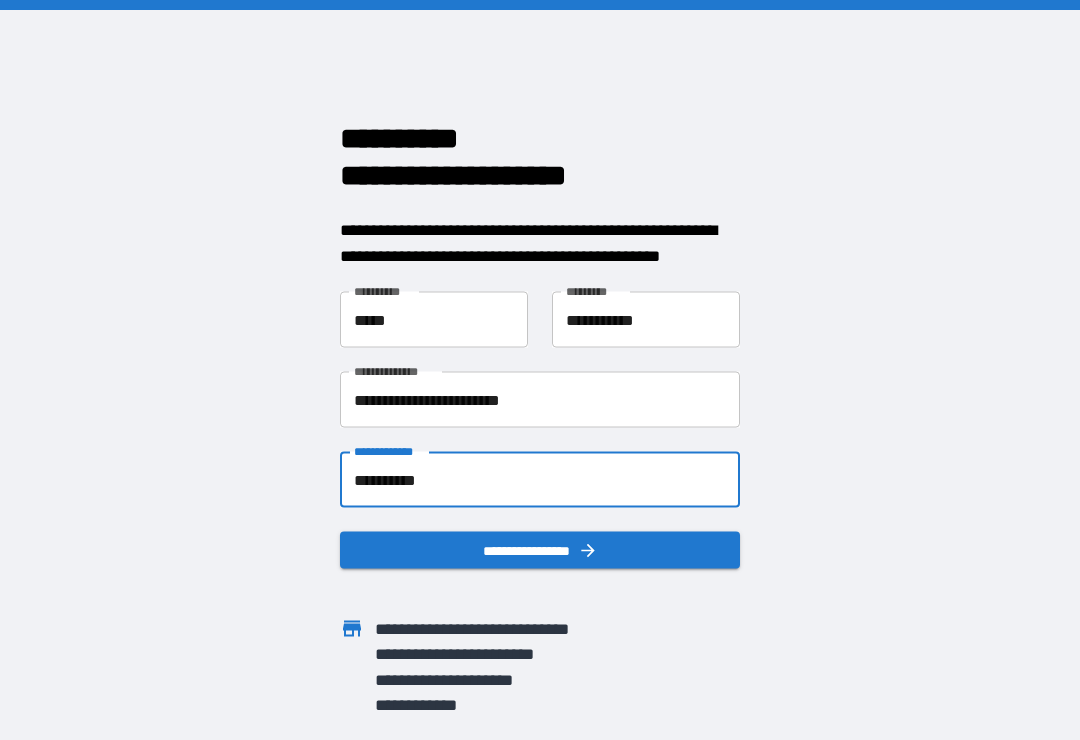 click on "**********" at bounding box center (540, 480) 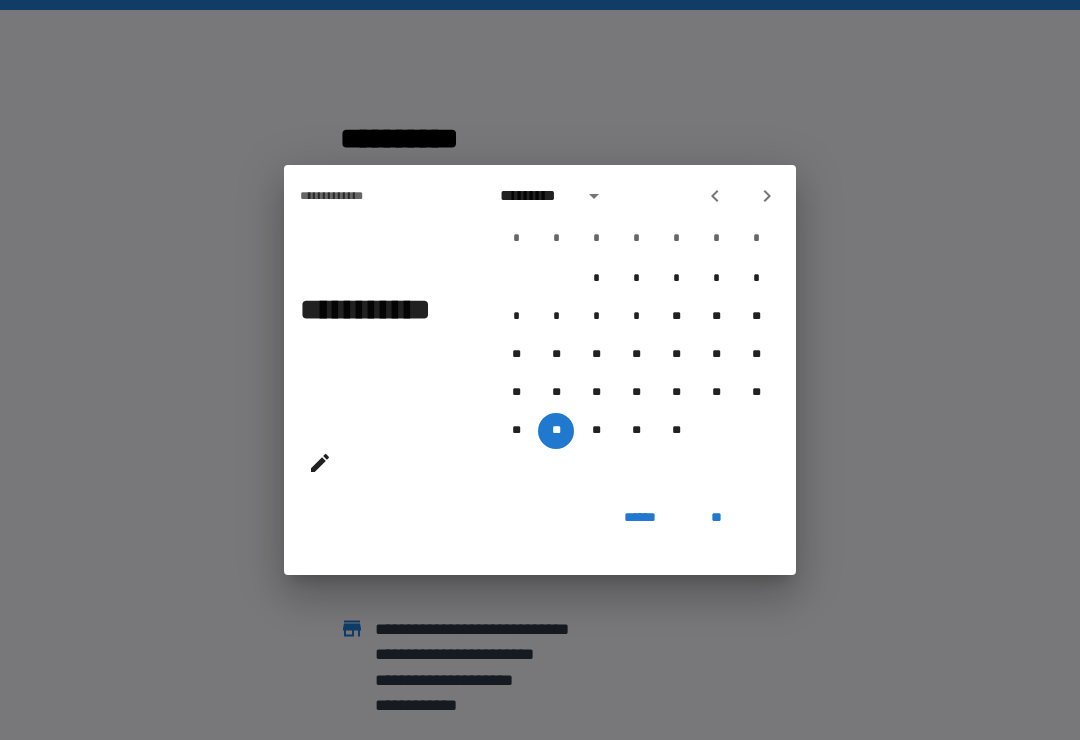 click 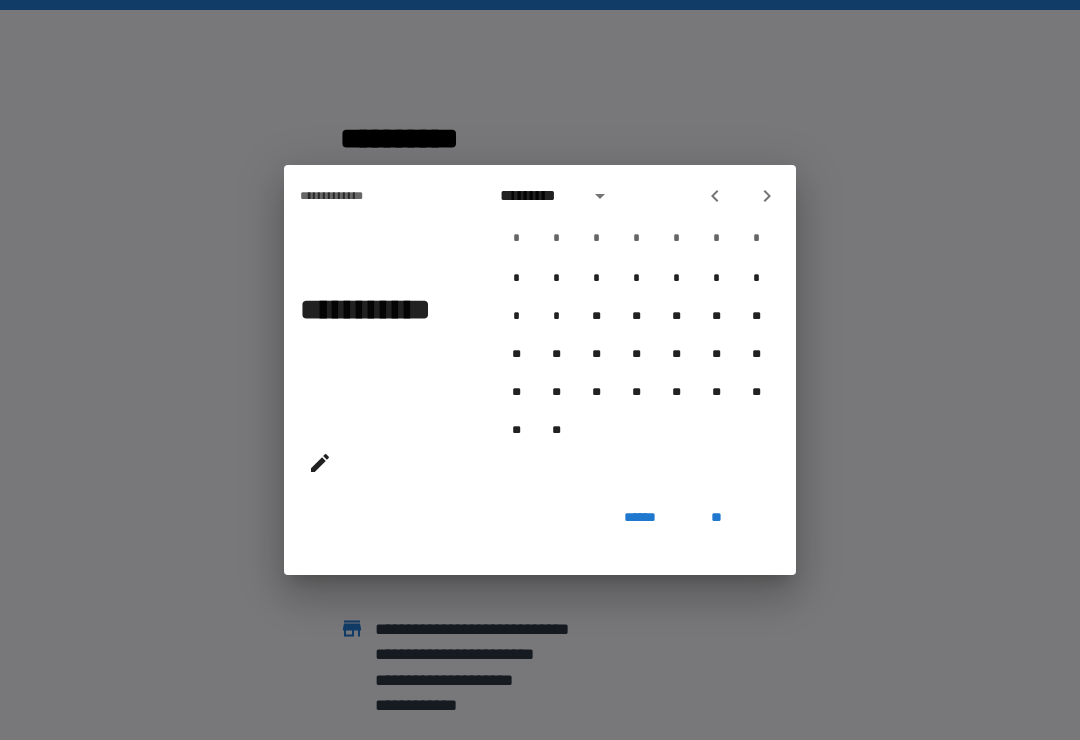 click 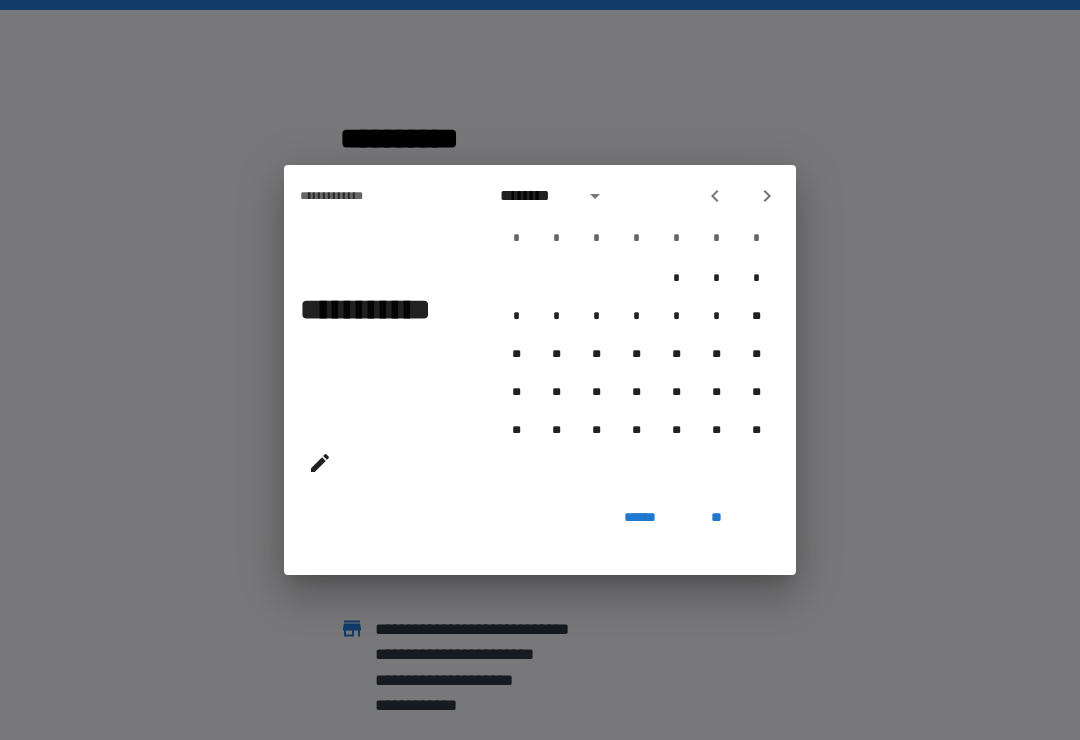 click 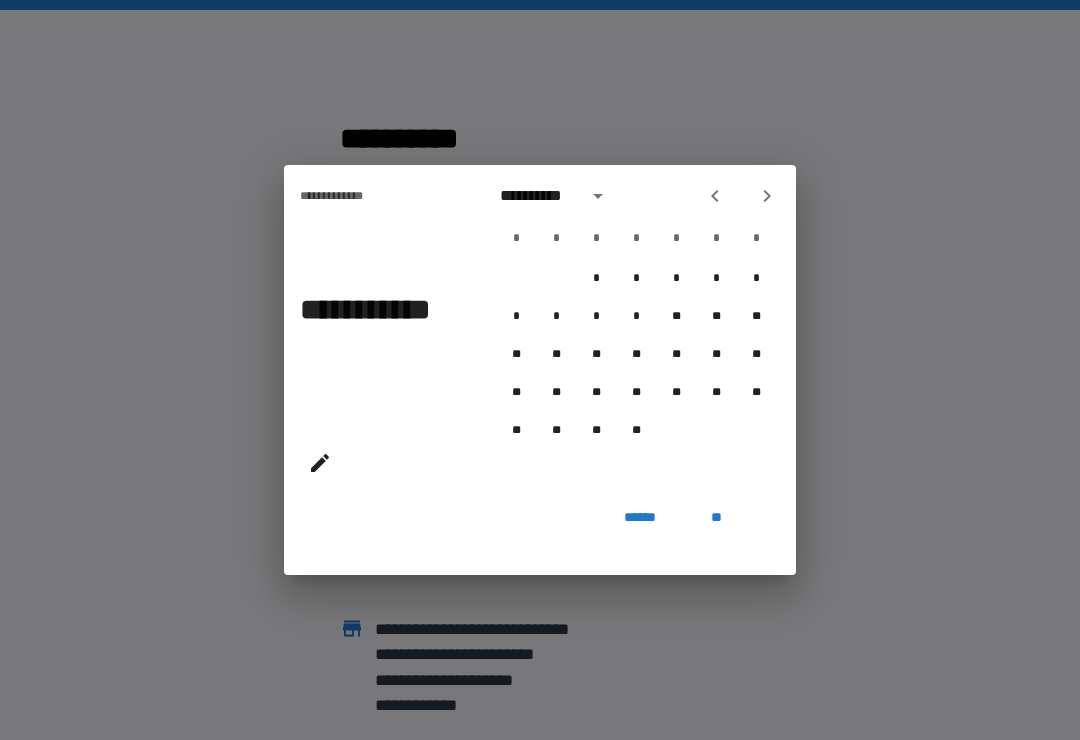 click 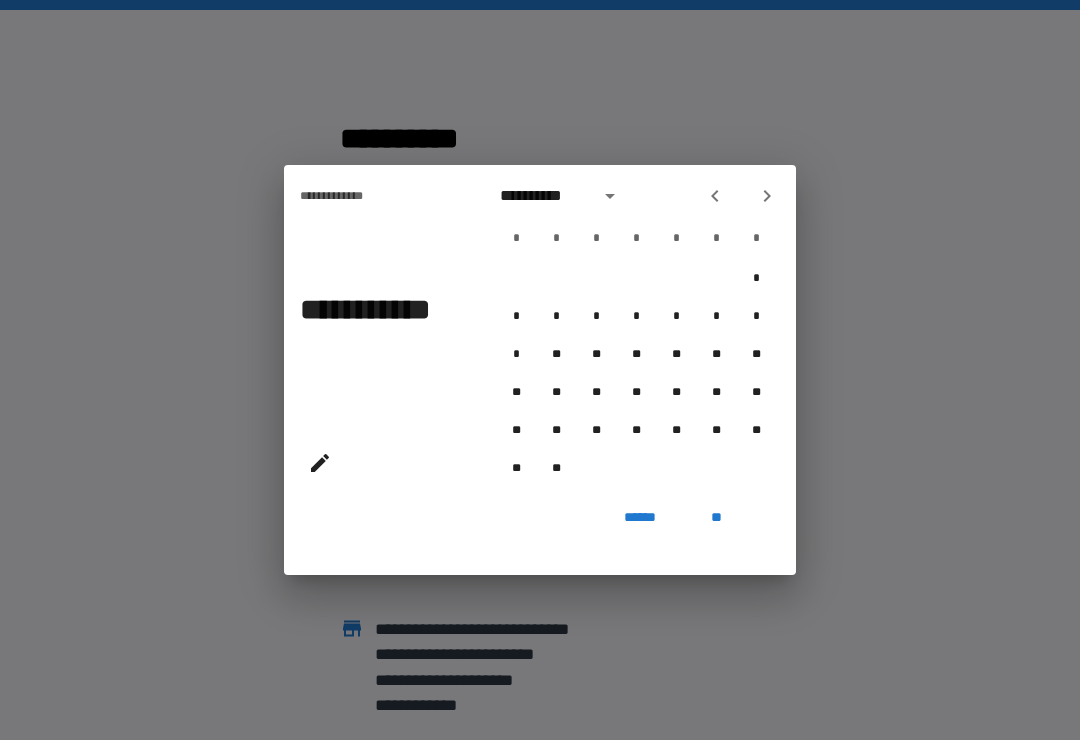 click 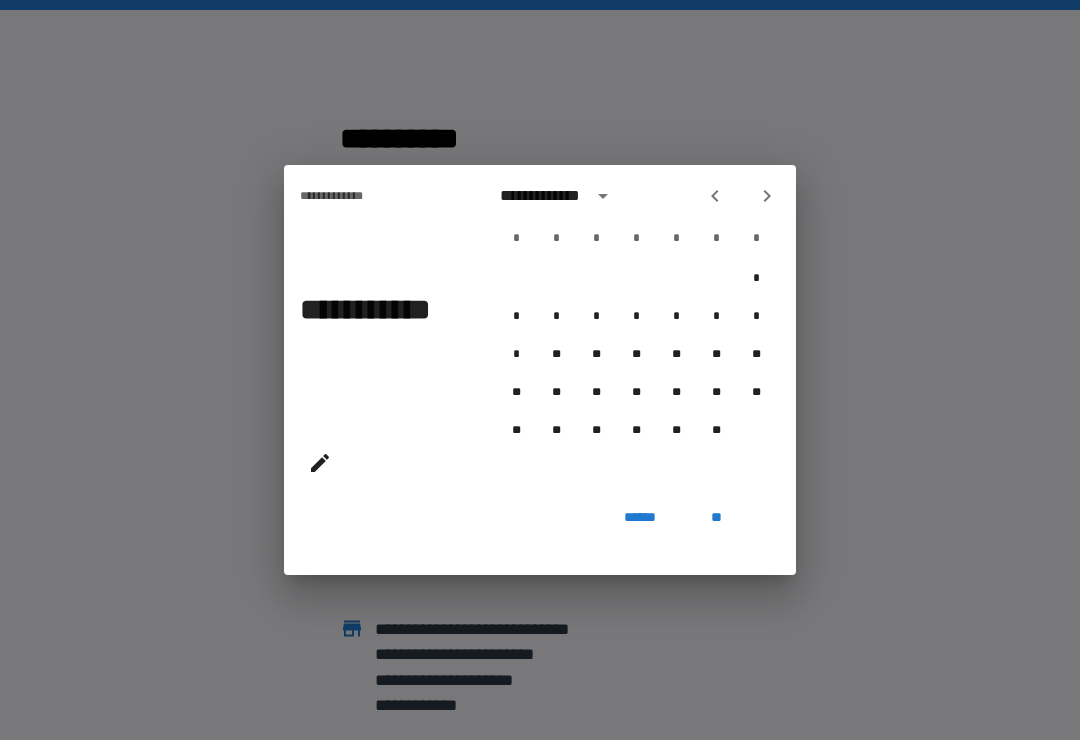 click 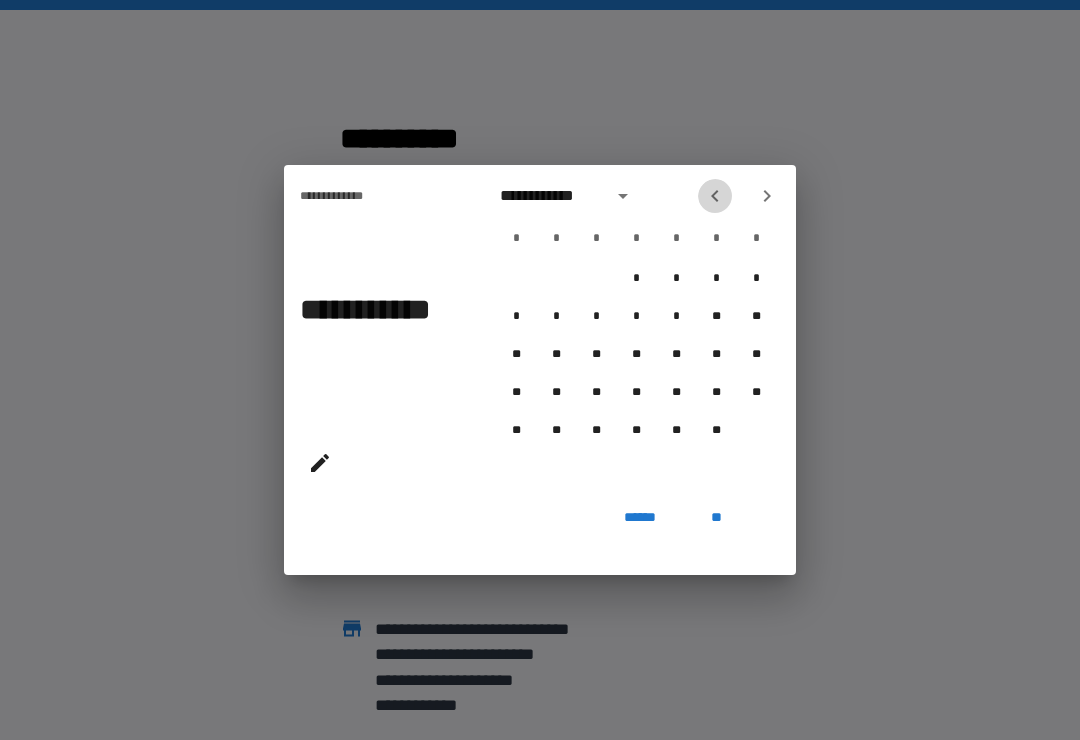 click 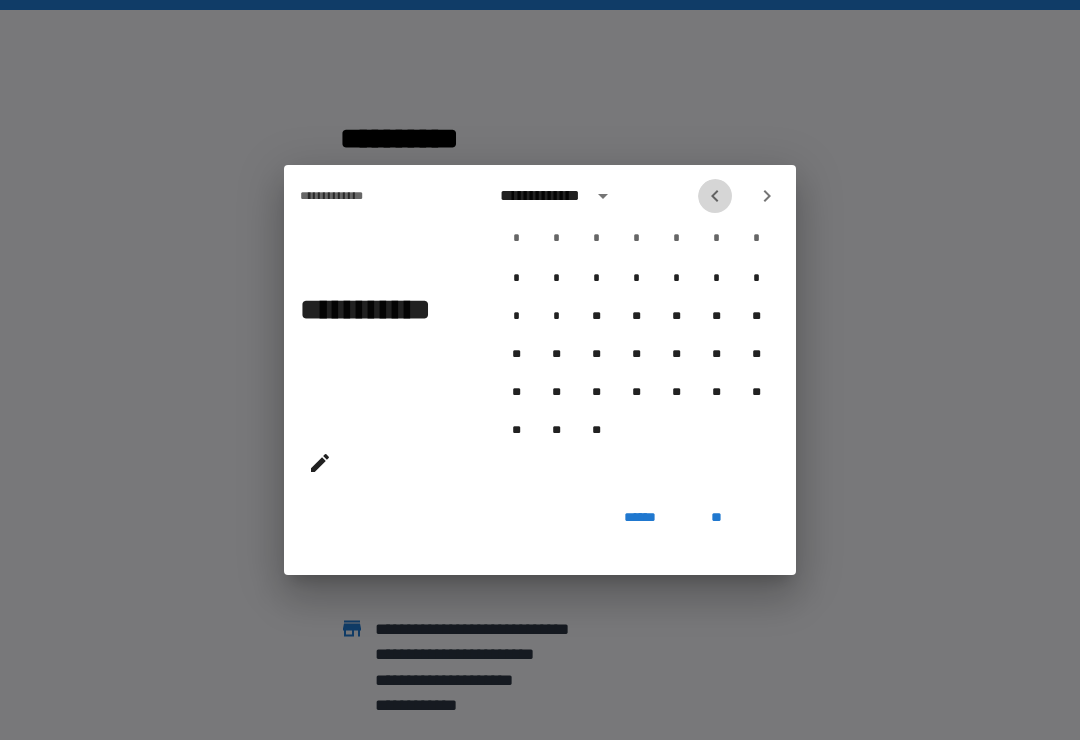 click 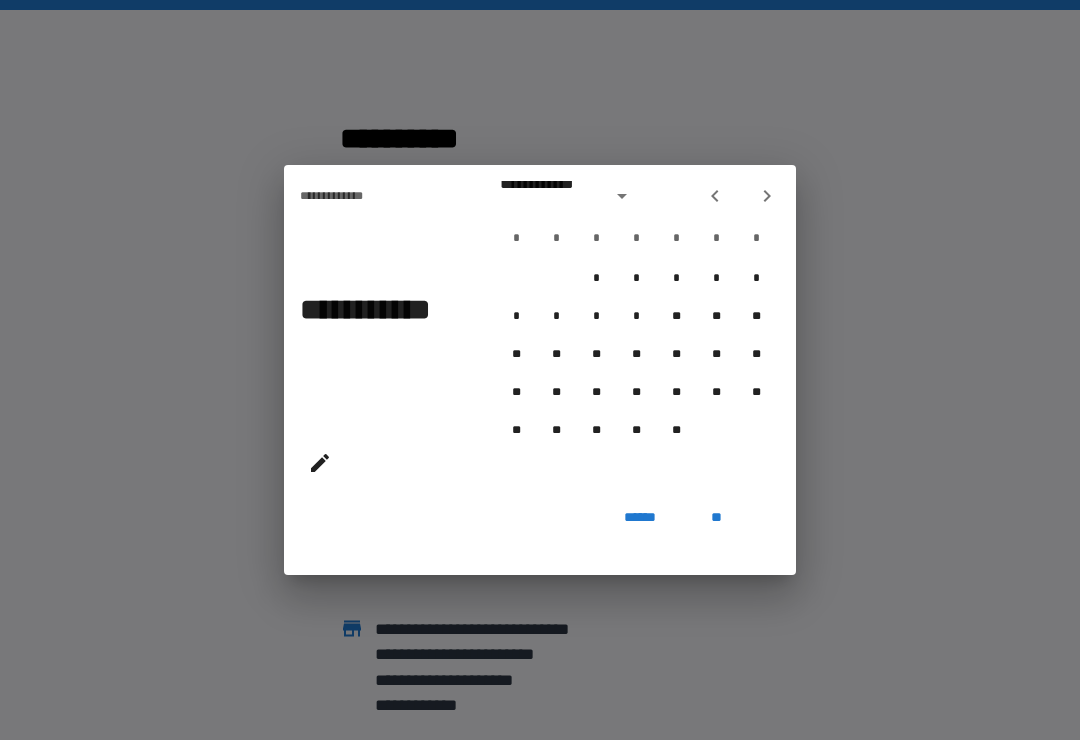 click 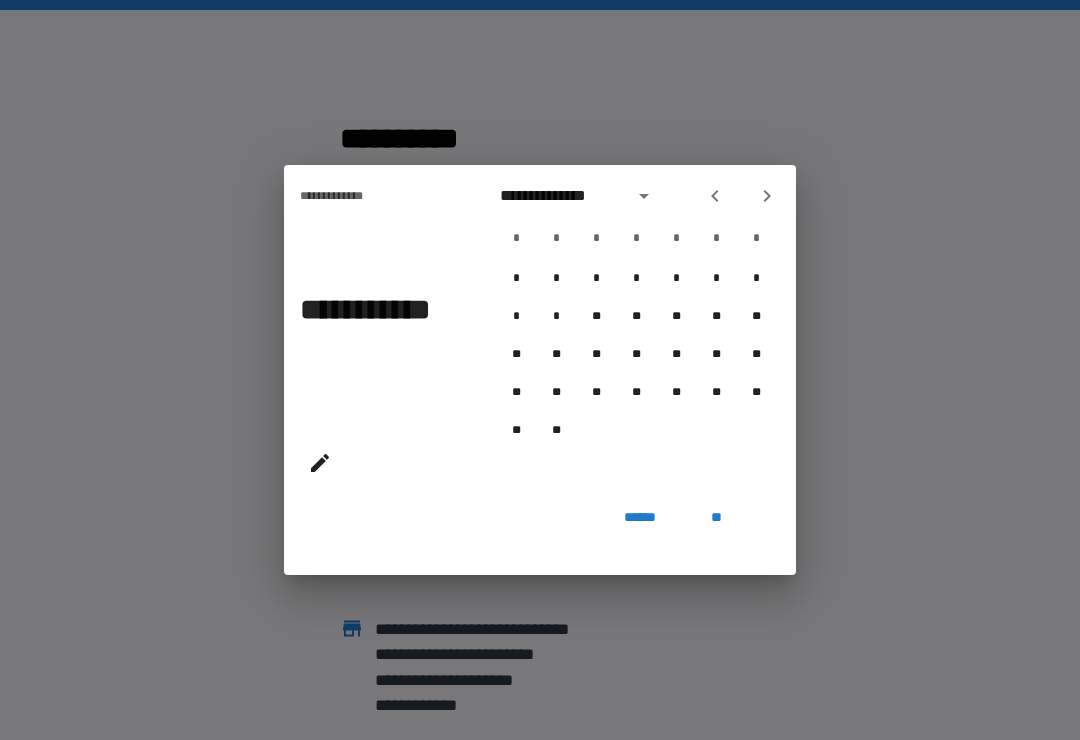 click 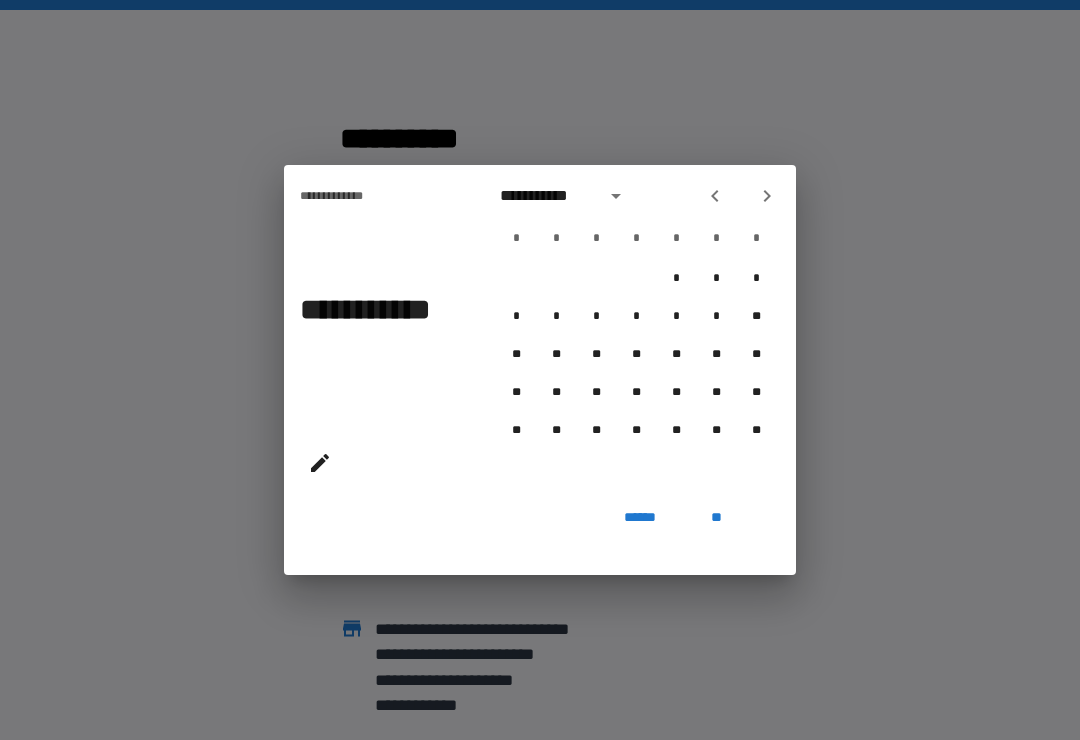 click 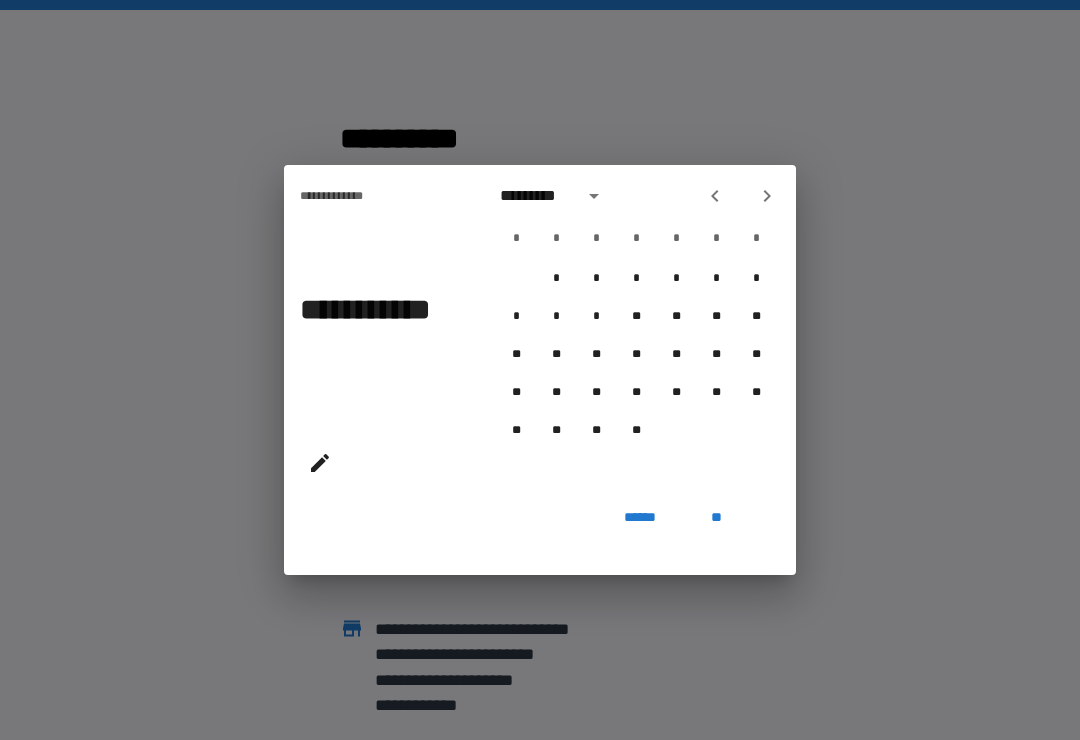 click 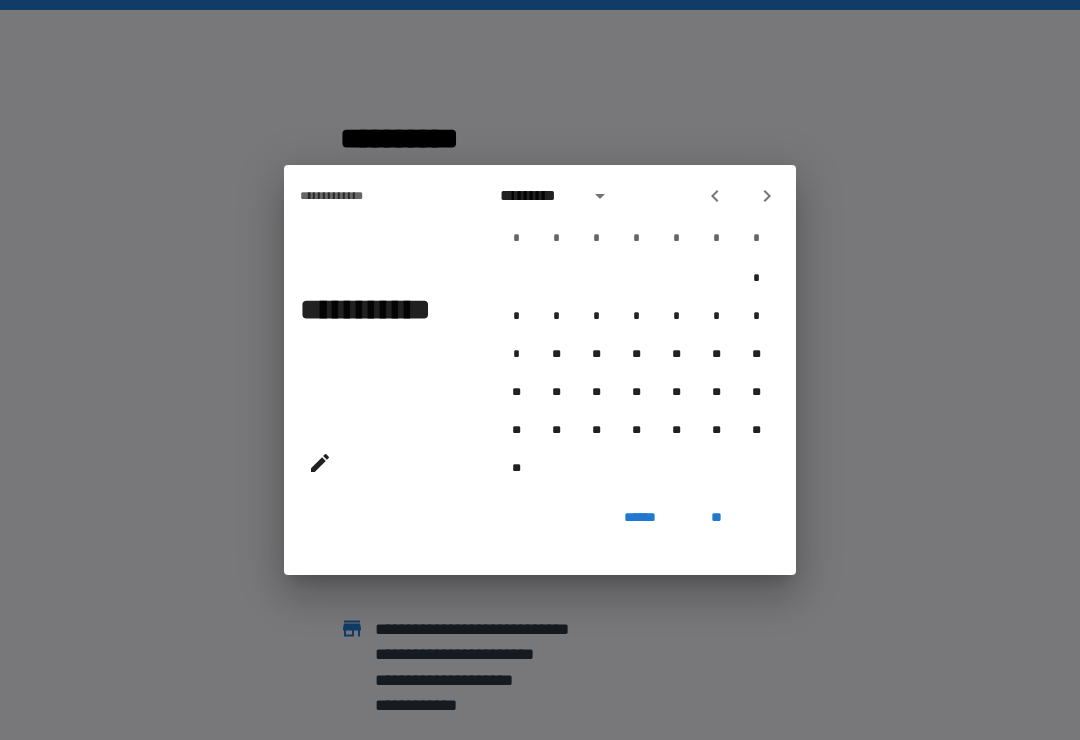 click 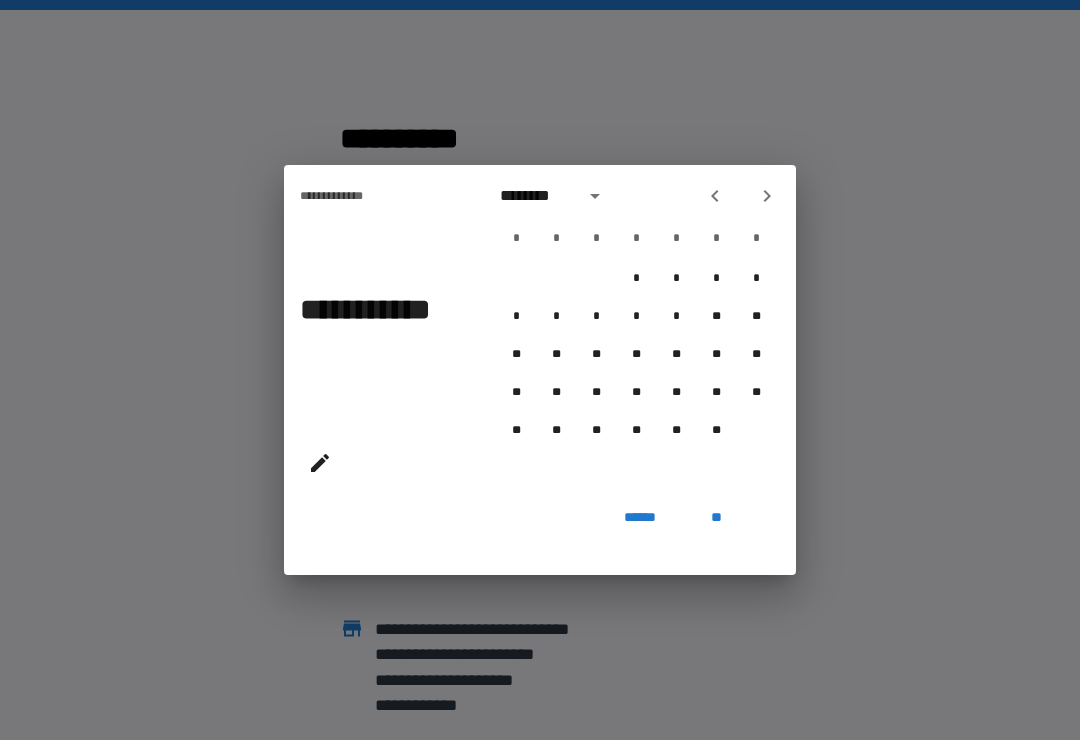 click 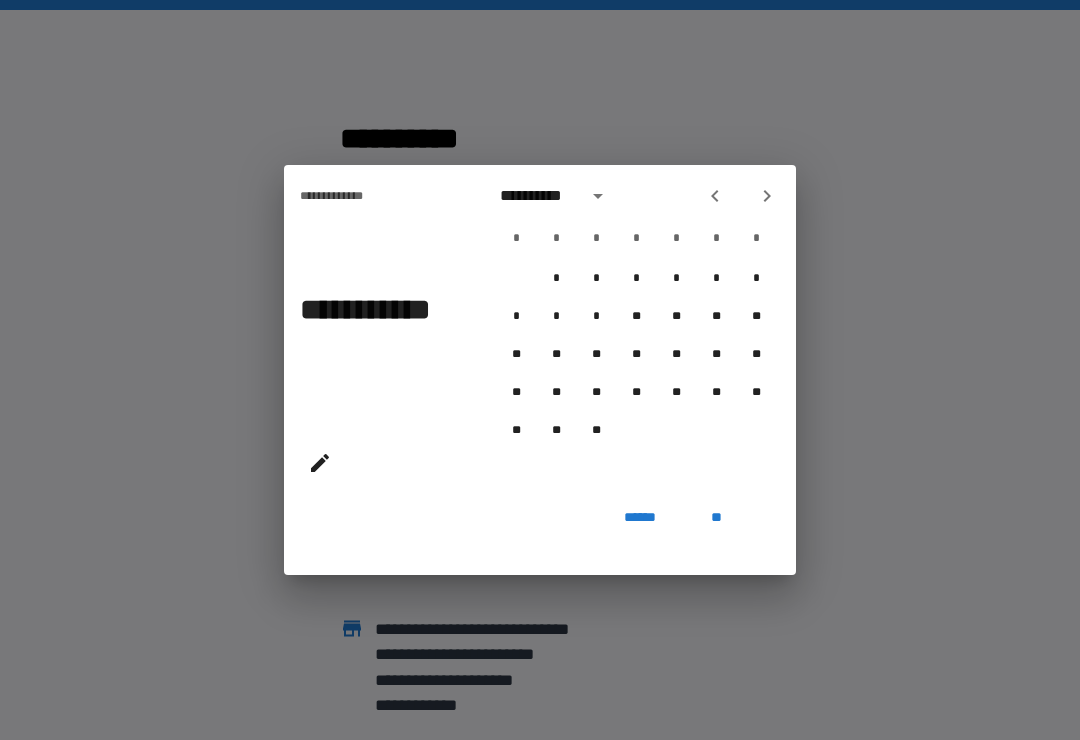 click 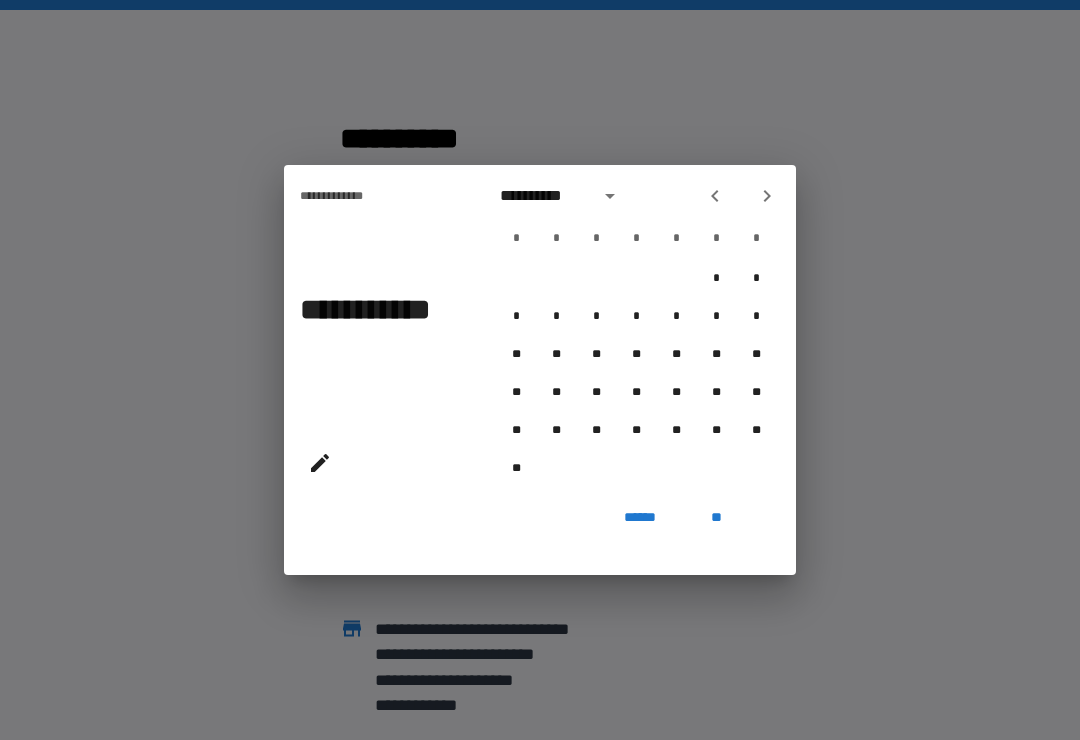 click 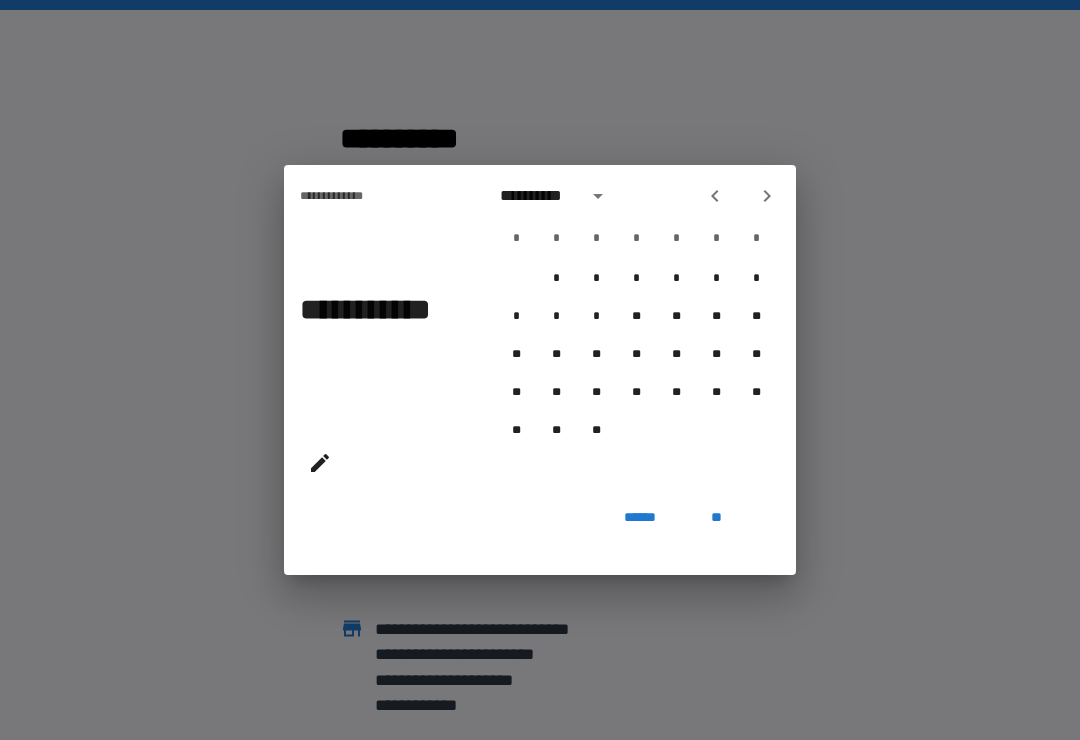 click 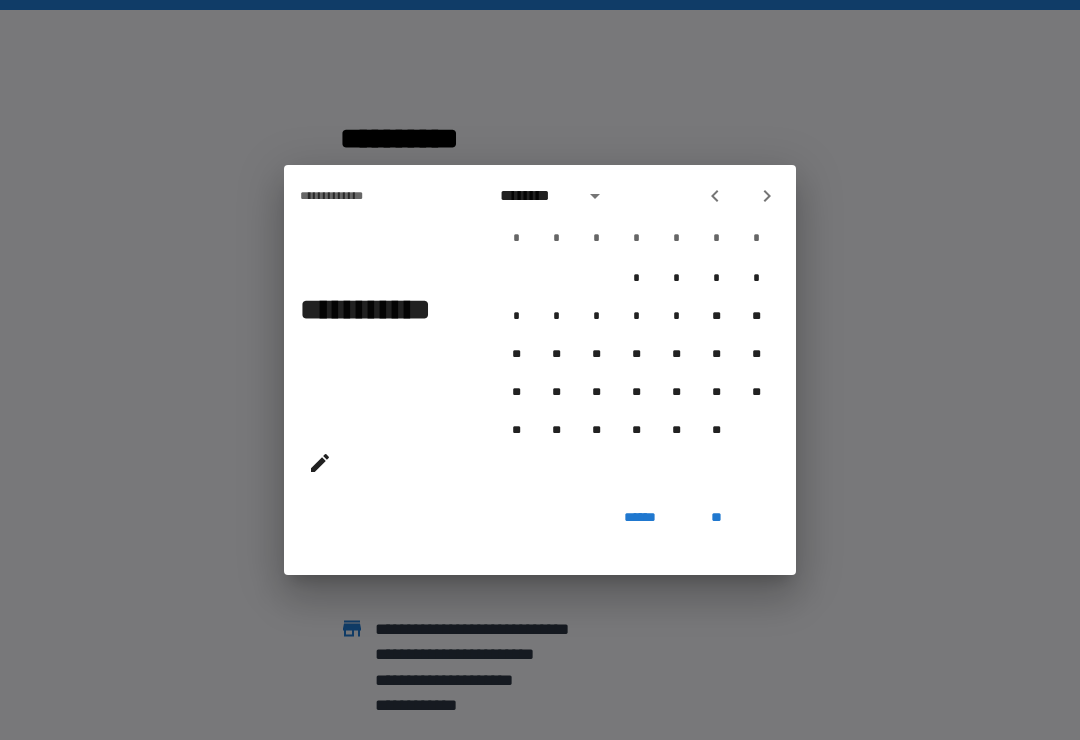click 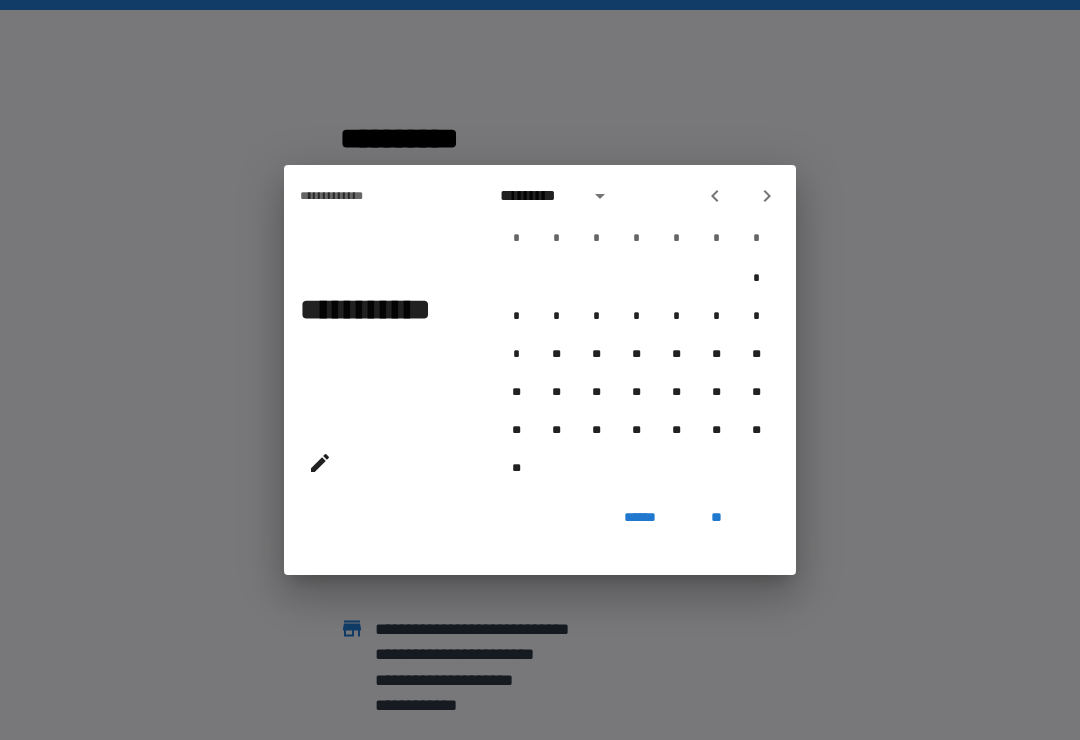 click 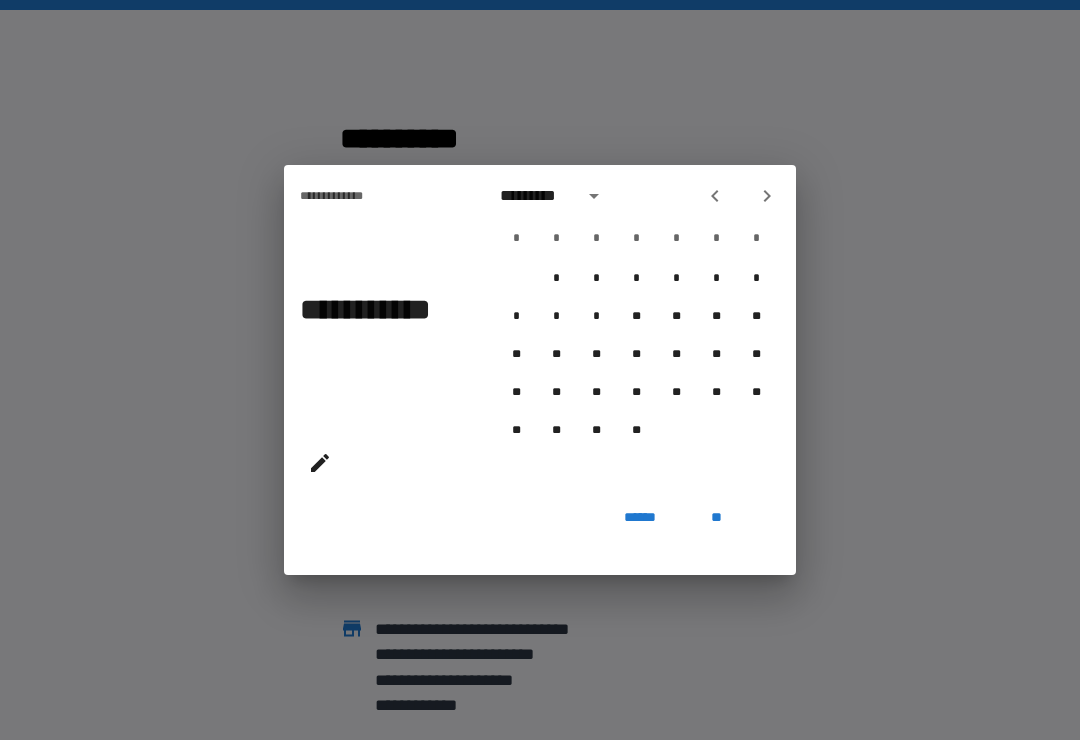 click 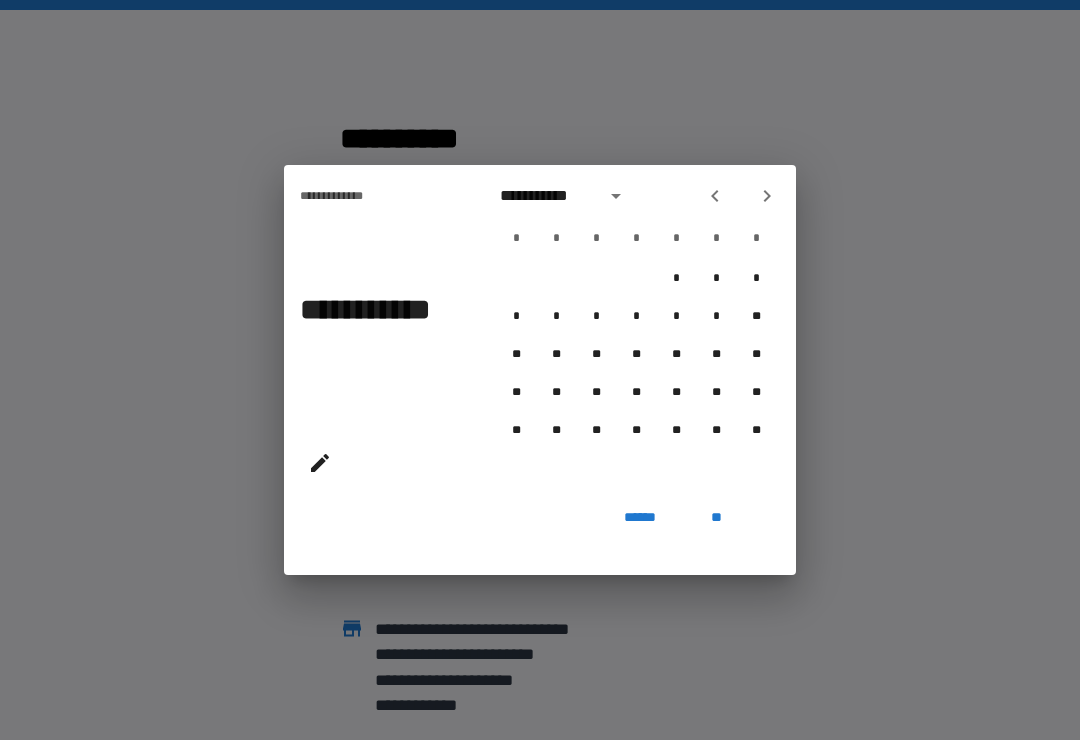 click 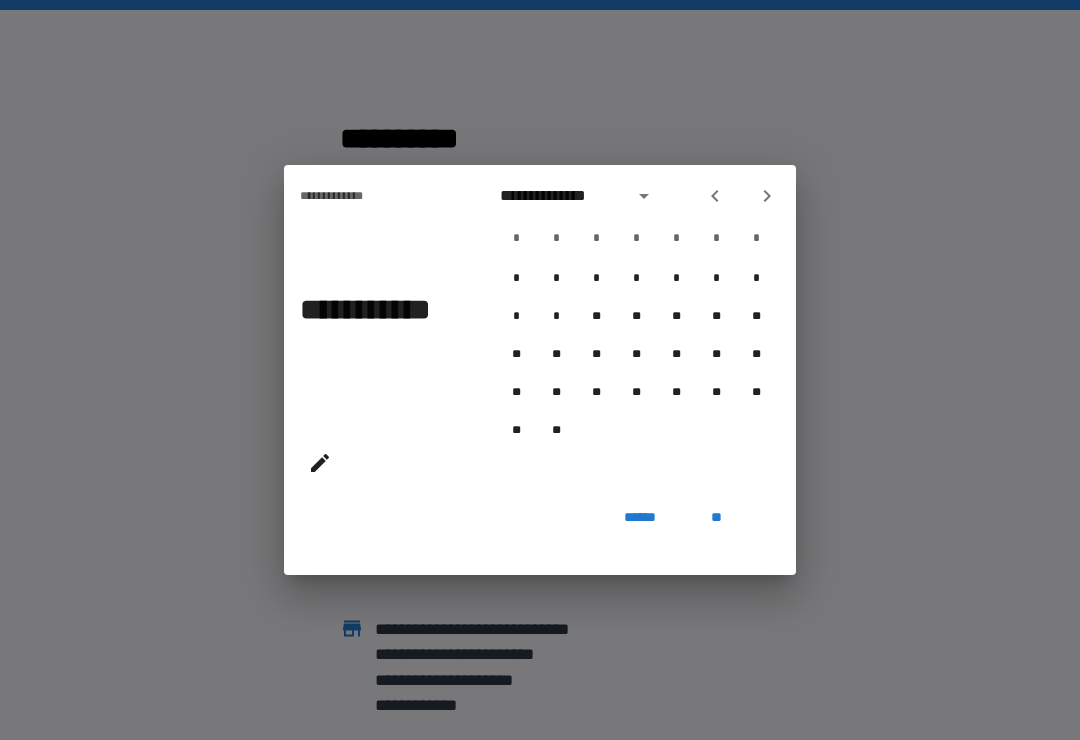 click 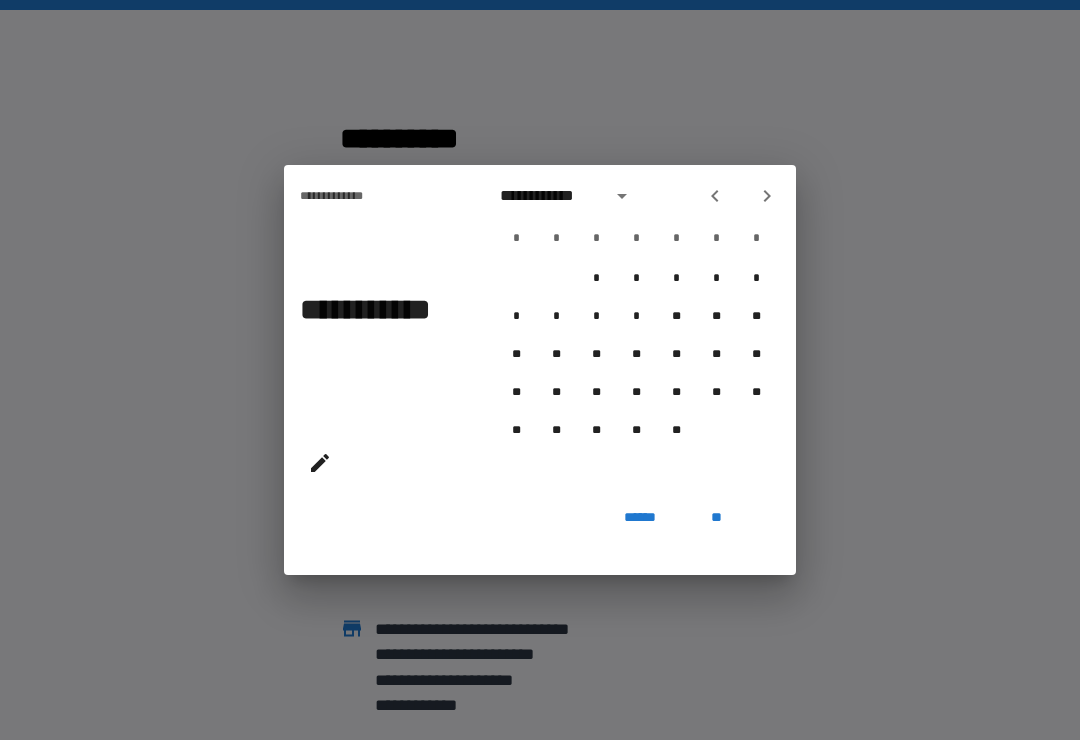 click 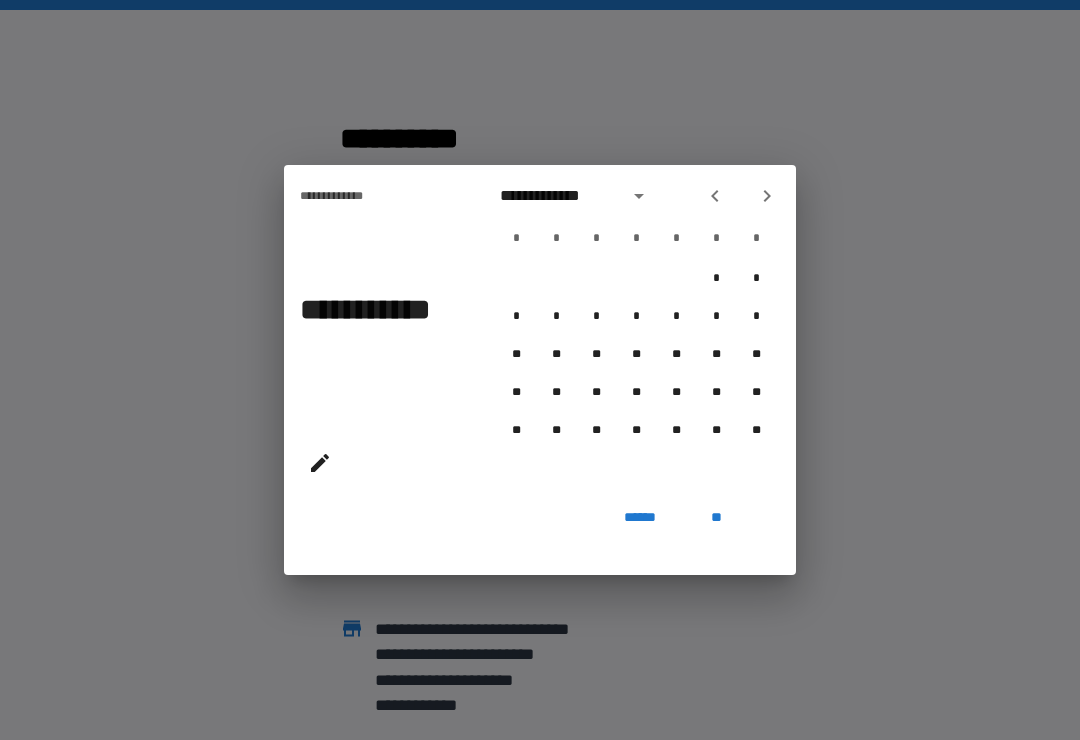 click 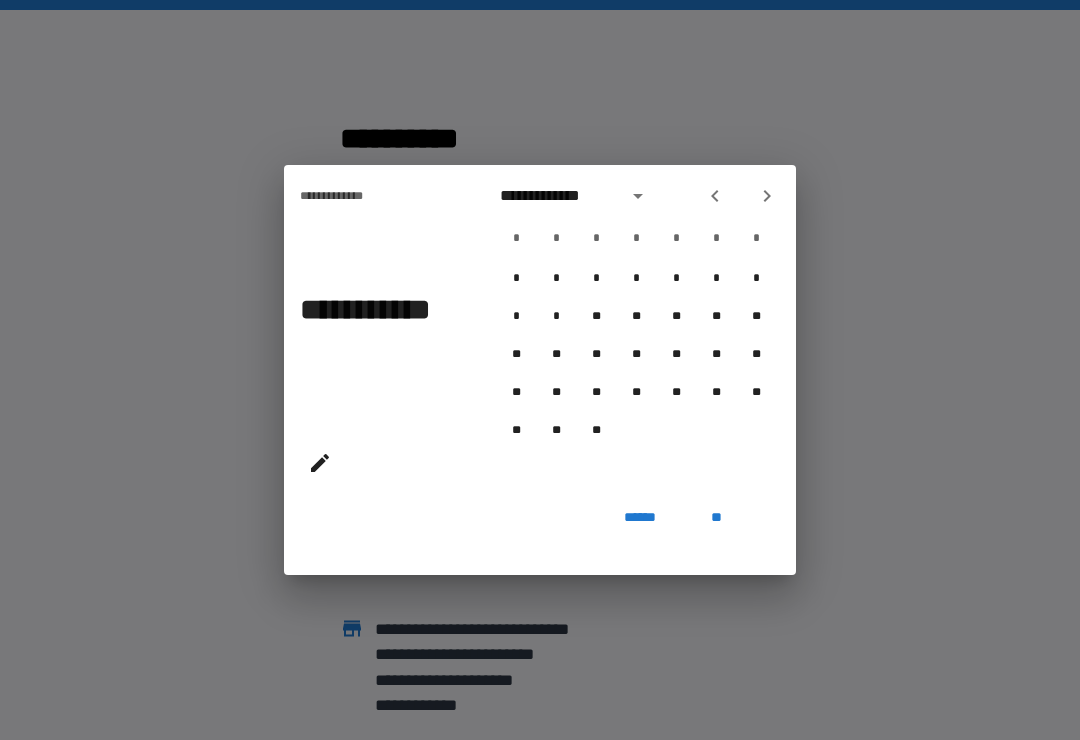 click 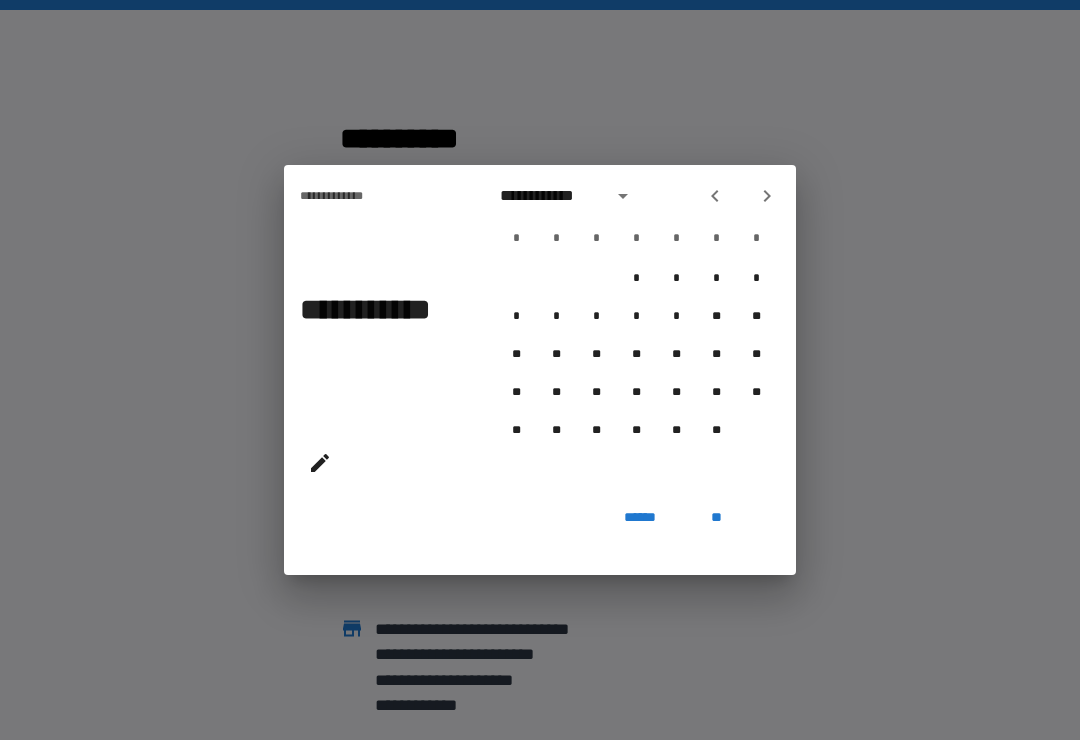 click 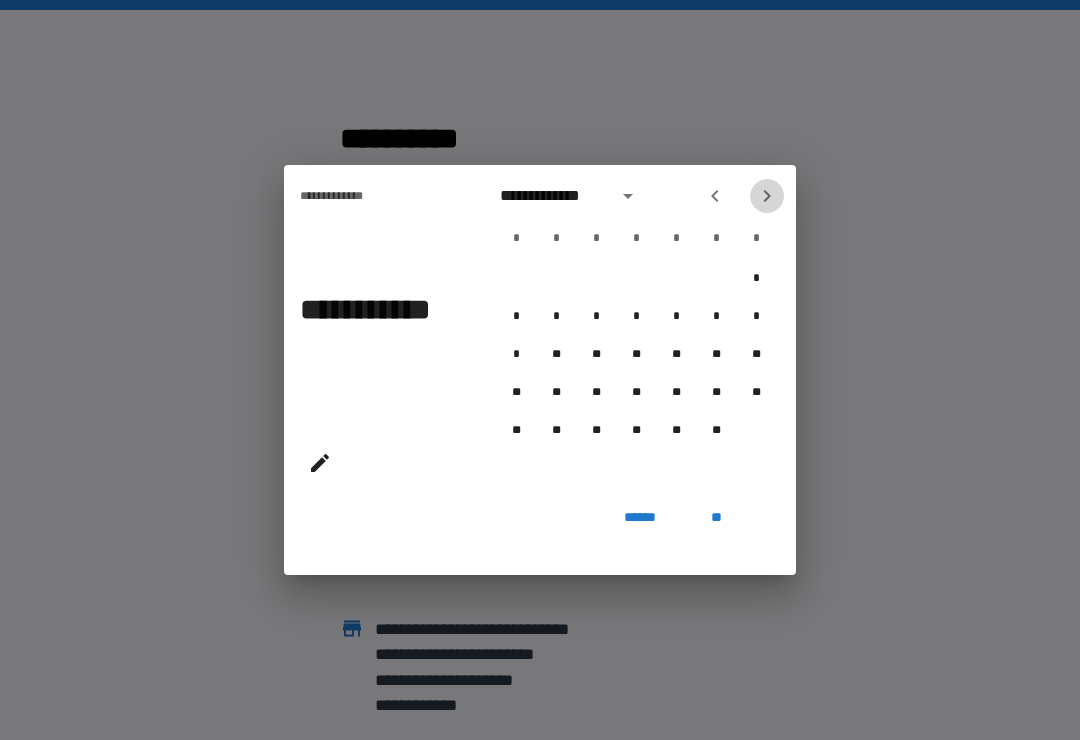 click 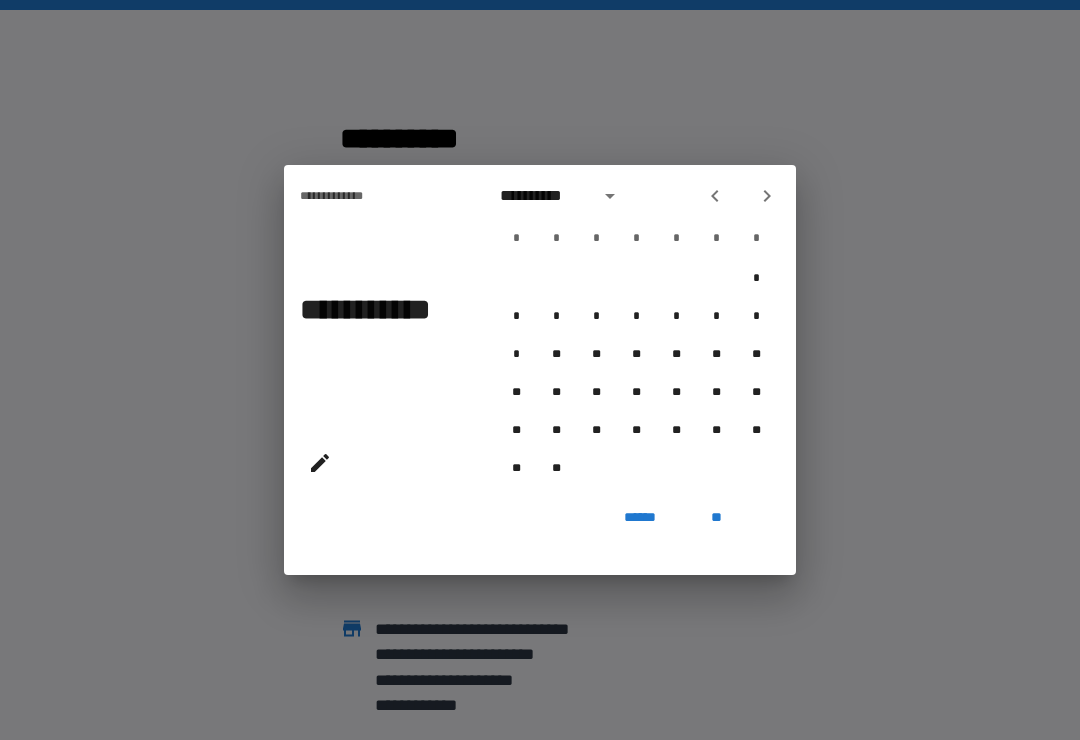 click 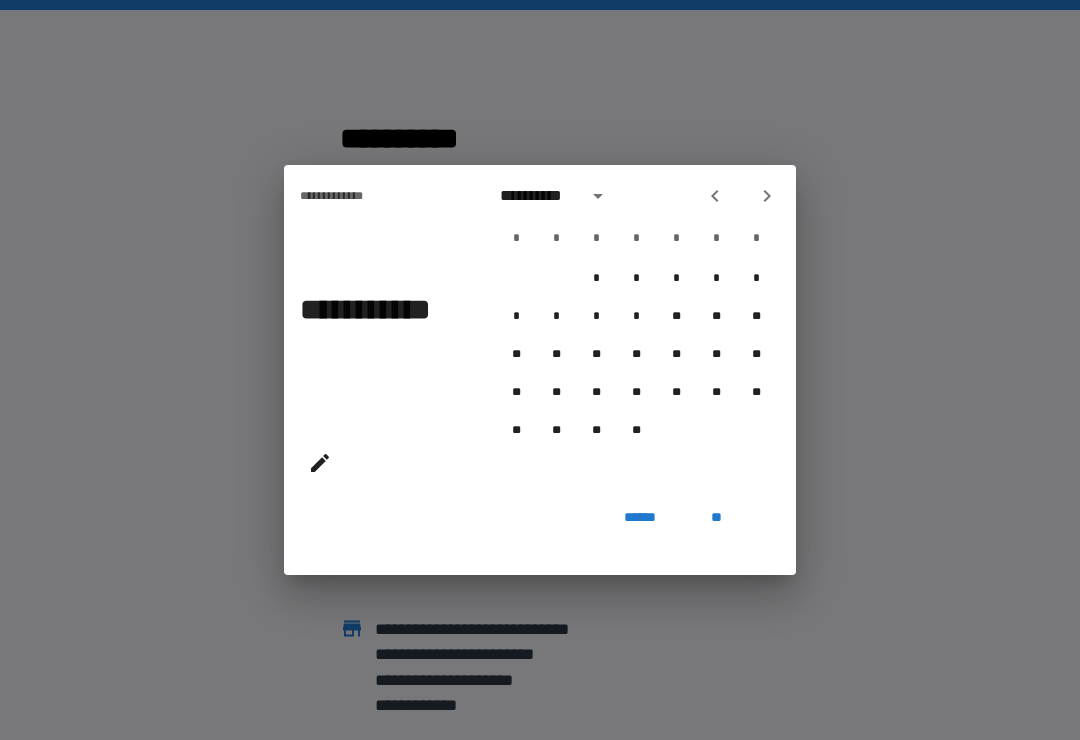 click 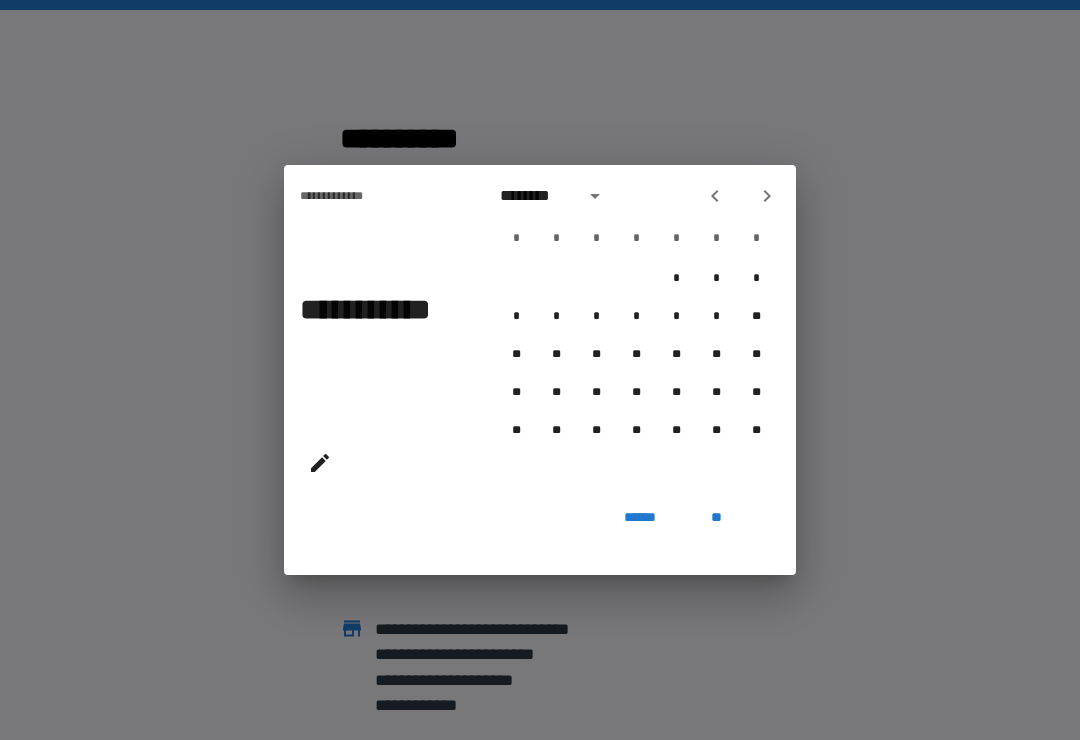click 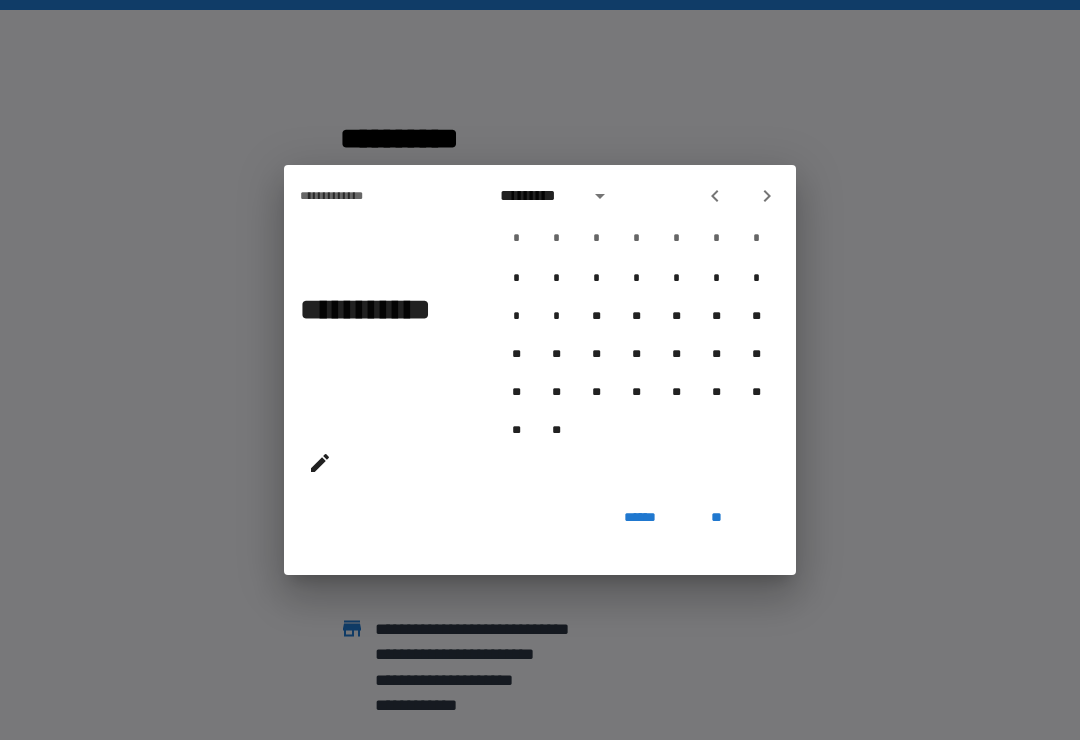 click 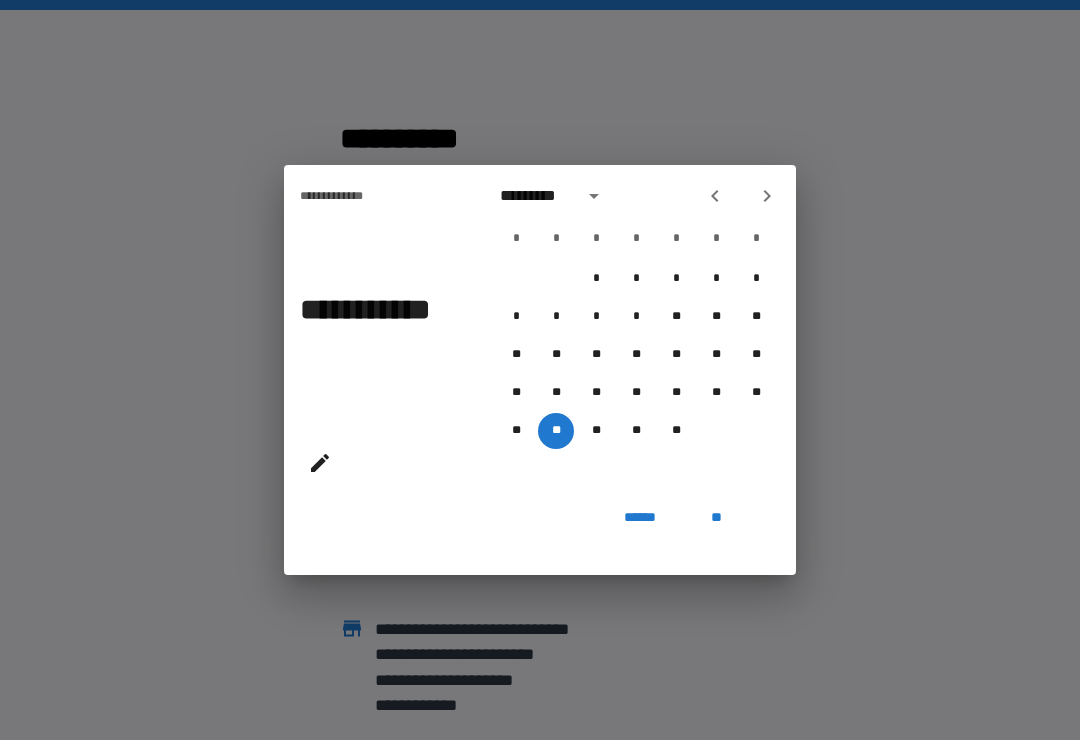 click 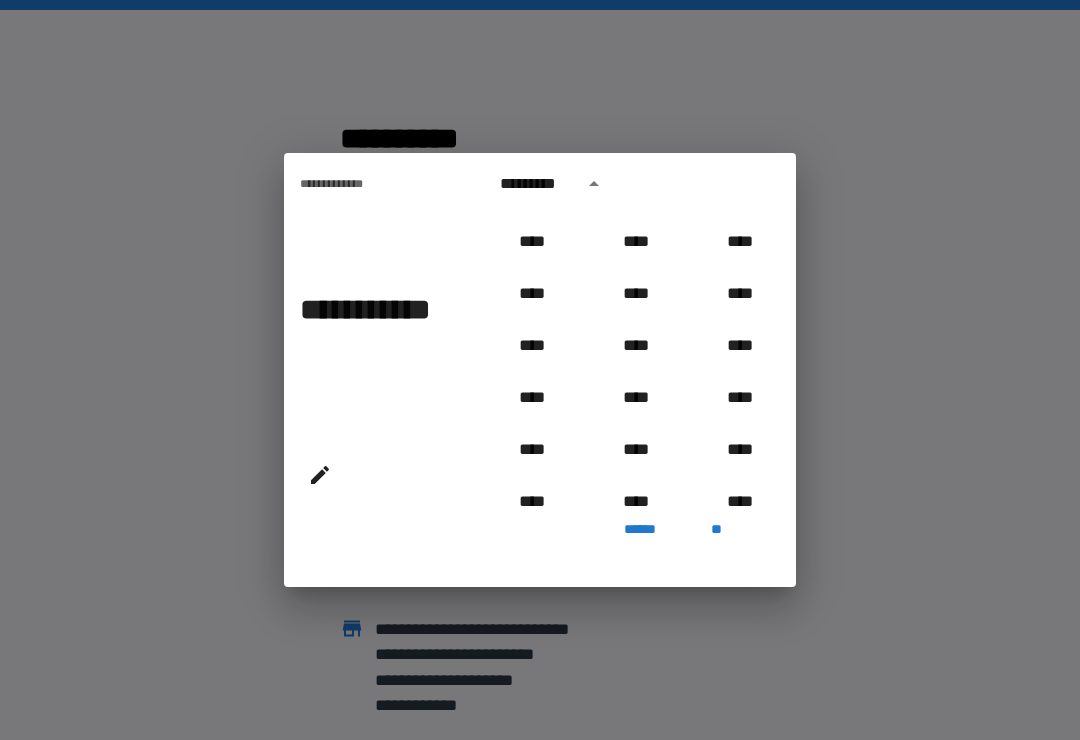 scroll, scrollTop: 821, scrollLeft: 0, axis: vertical 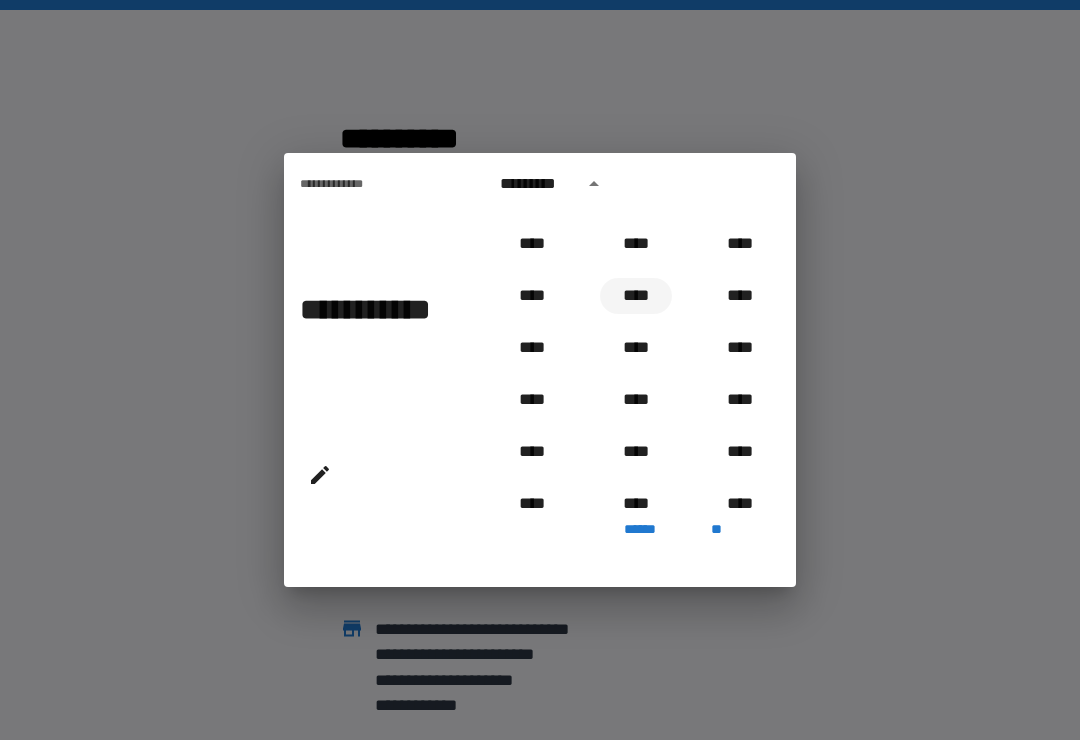 click on "****" at bounding box center [636, 296] 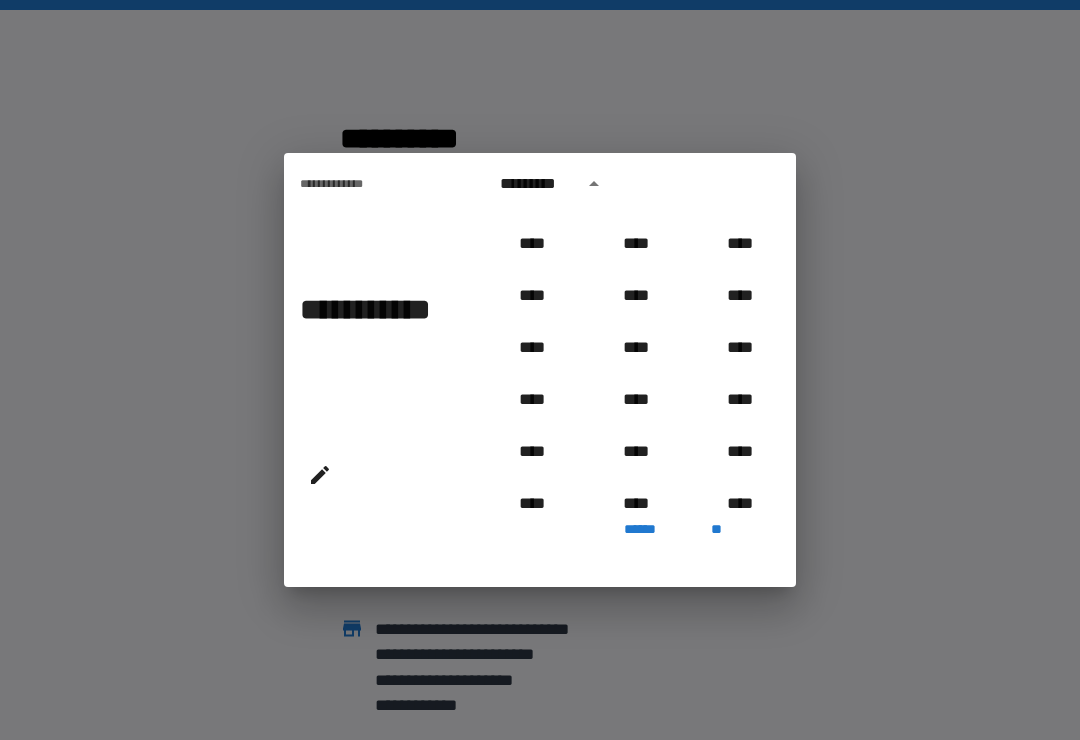 type on "**********" 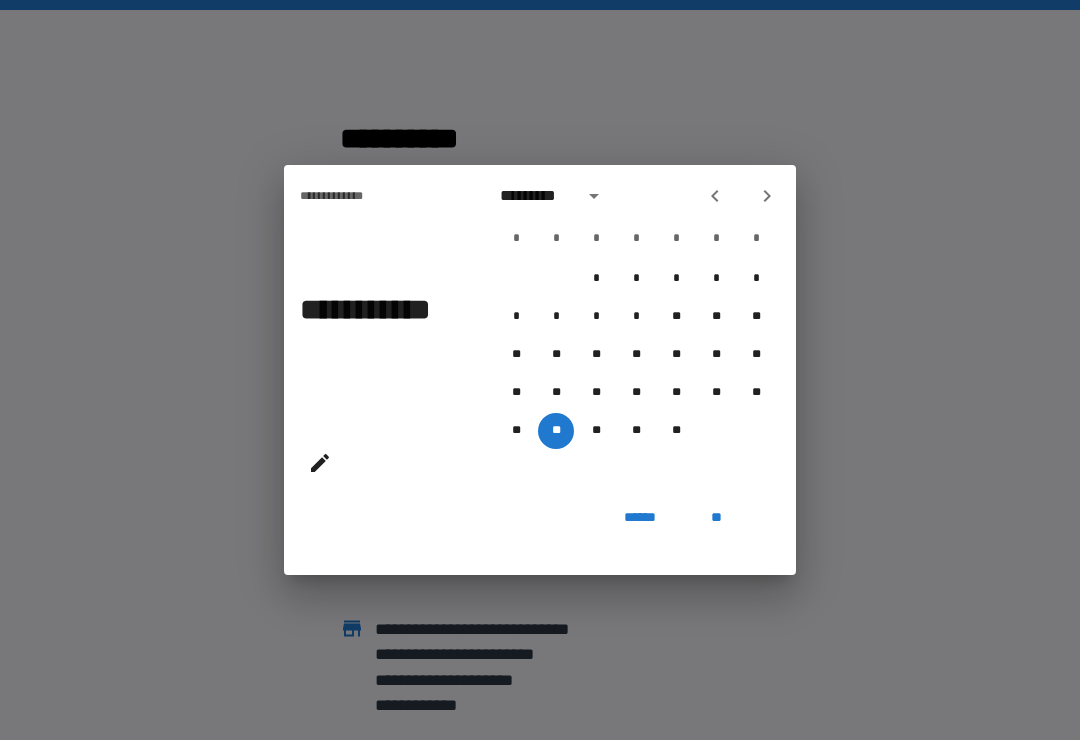click on "**" at bounding box center [716, 517] 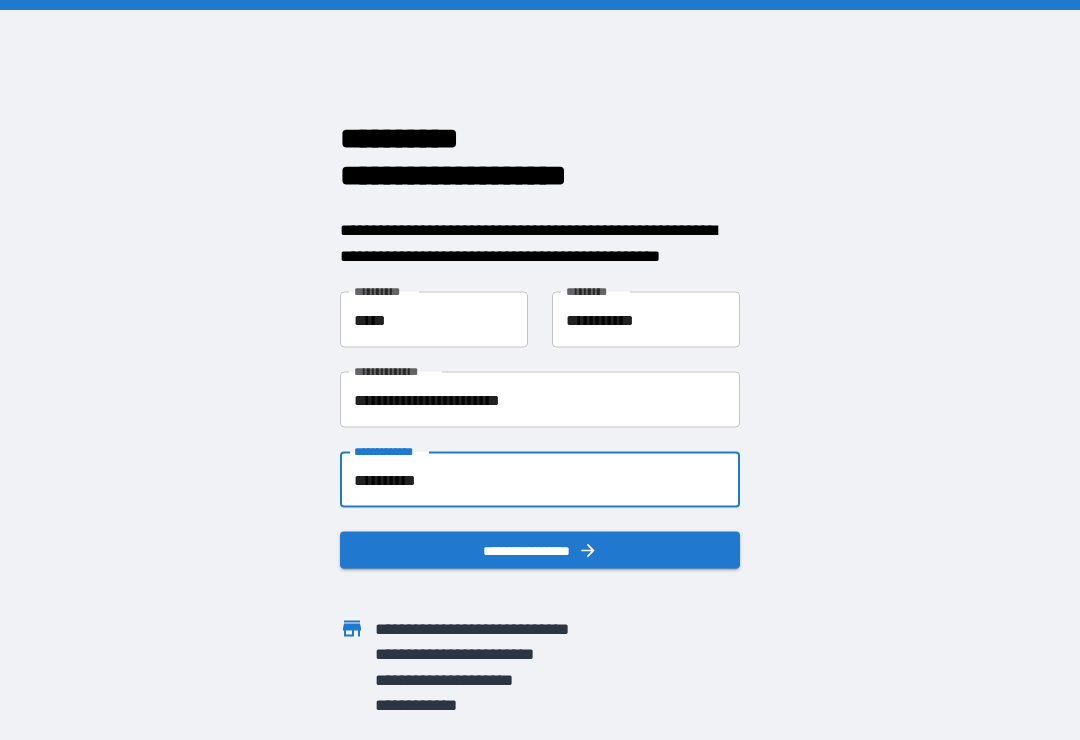 click 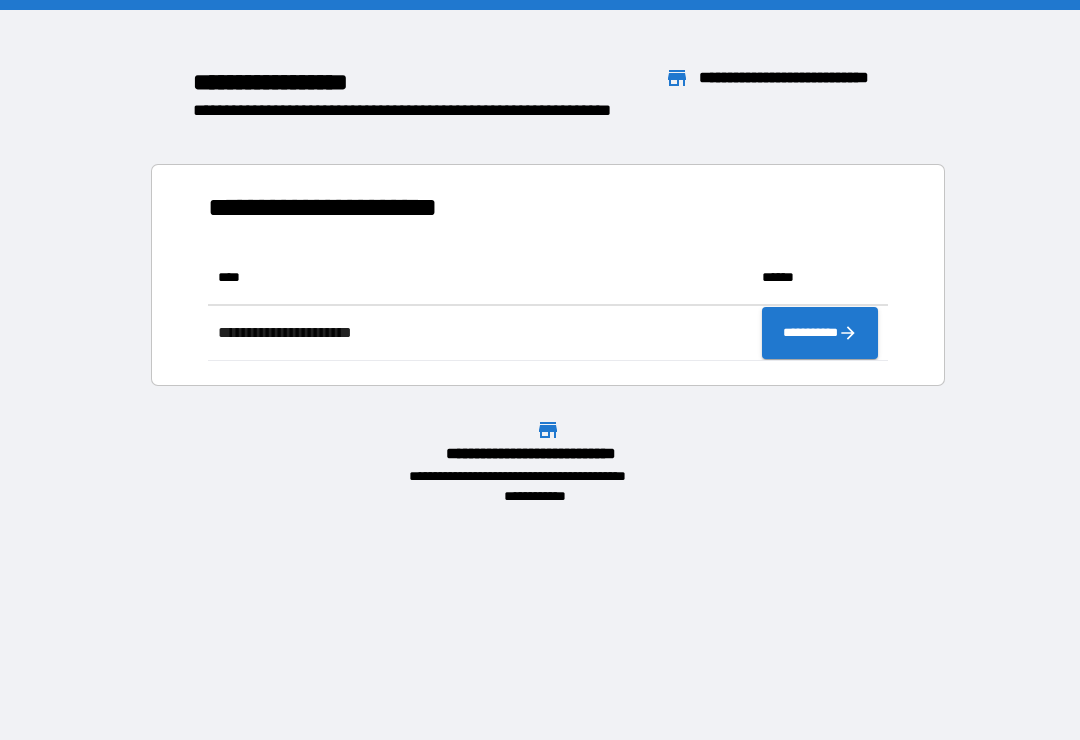 scroll, scrollTop: 1, scrollLeft: 1, axis: both 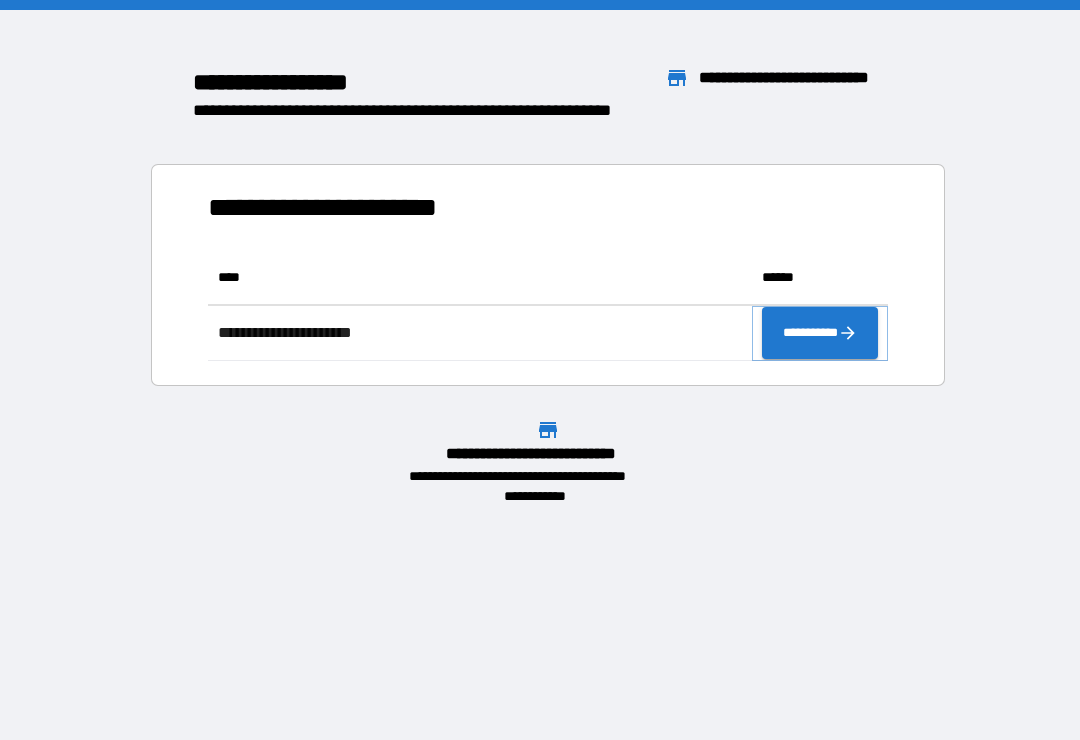 click on "**********" at bounding box center [820, 333] 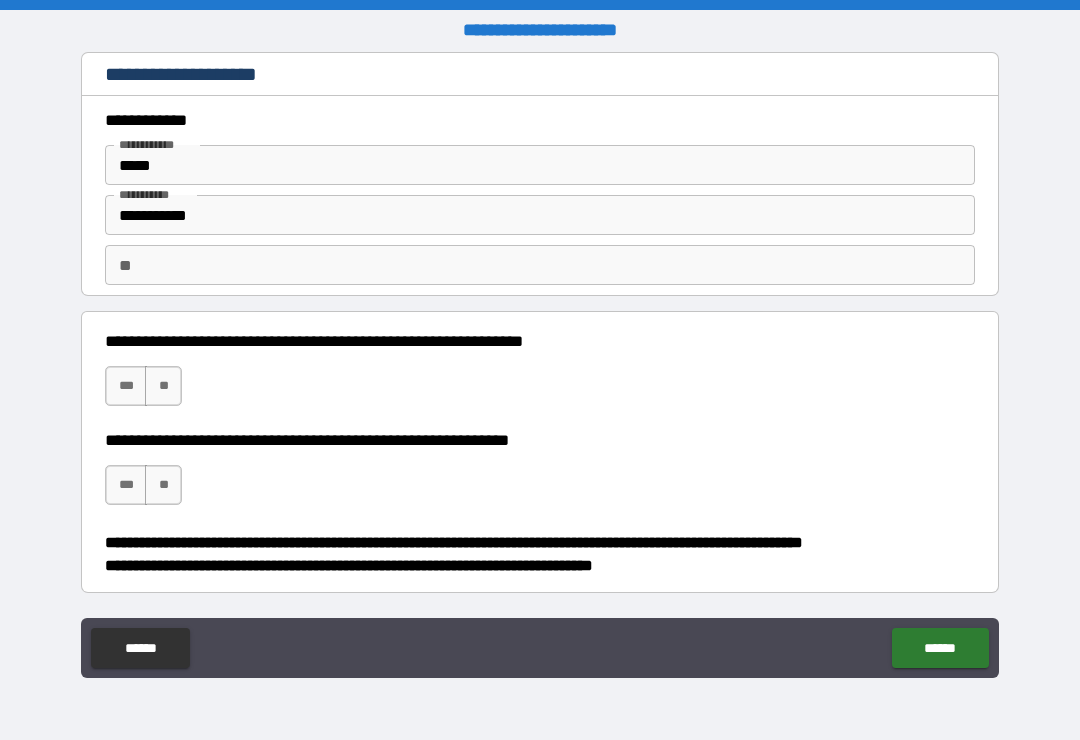 click on "**" at bounding box center (163, 386) 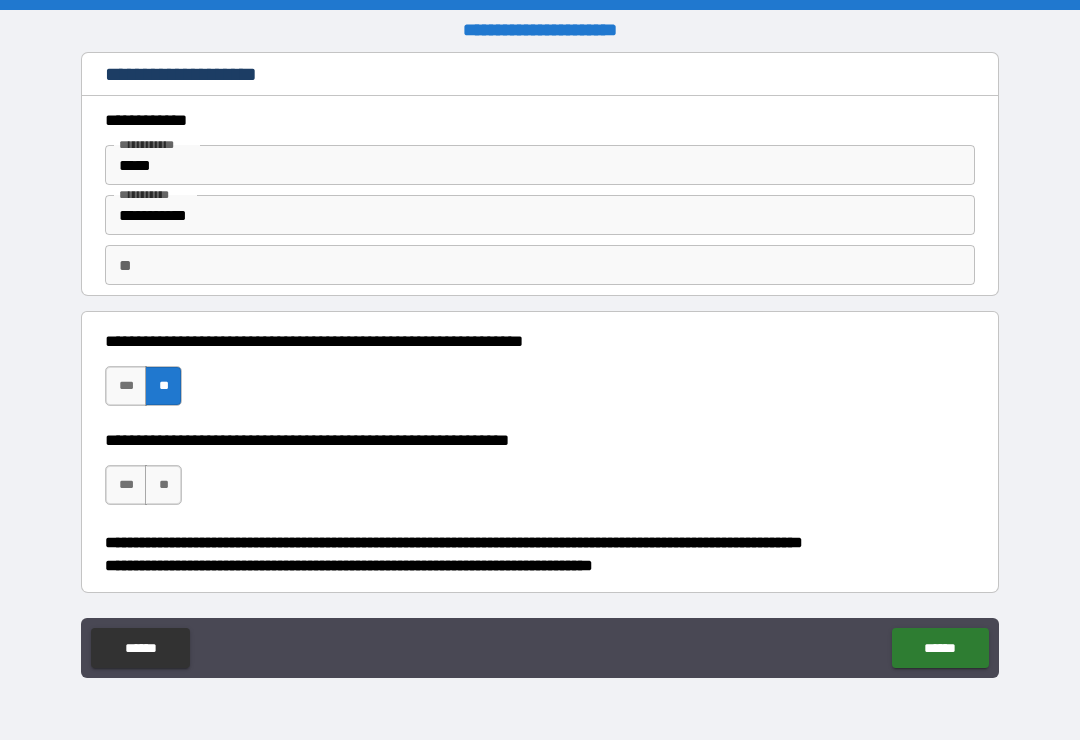 click on "**" at bounding box center (163, 485) 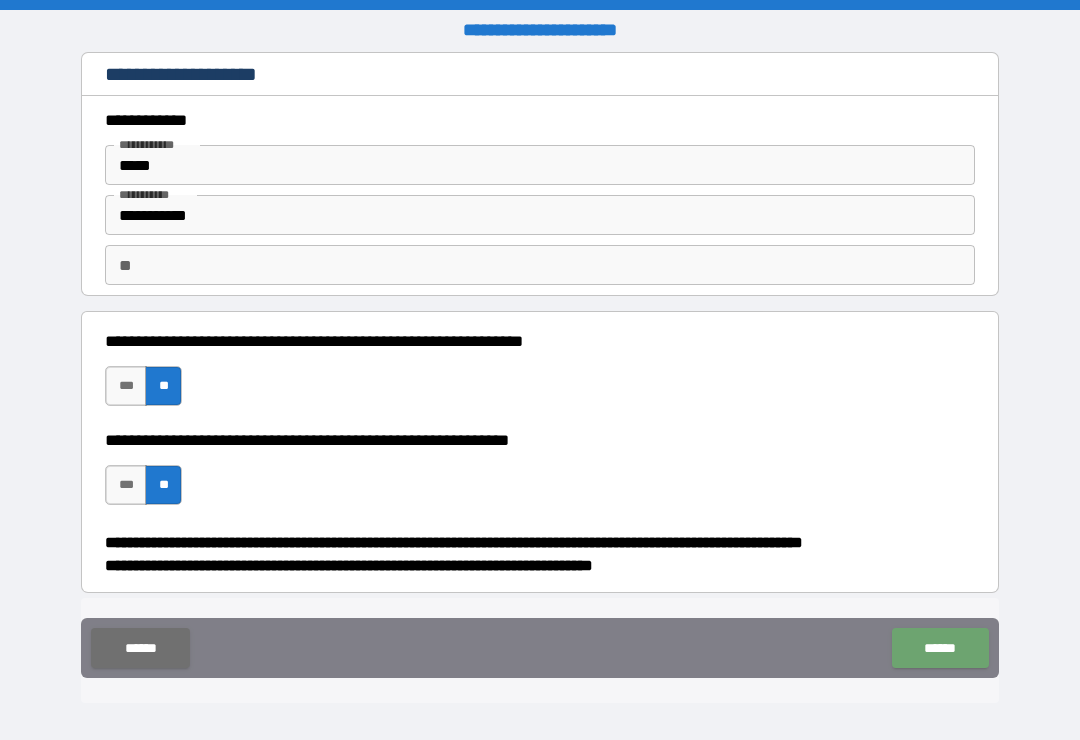 click on "******" at bounding box center (940, 648) 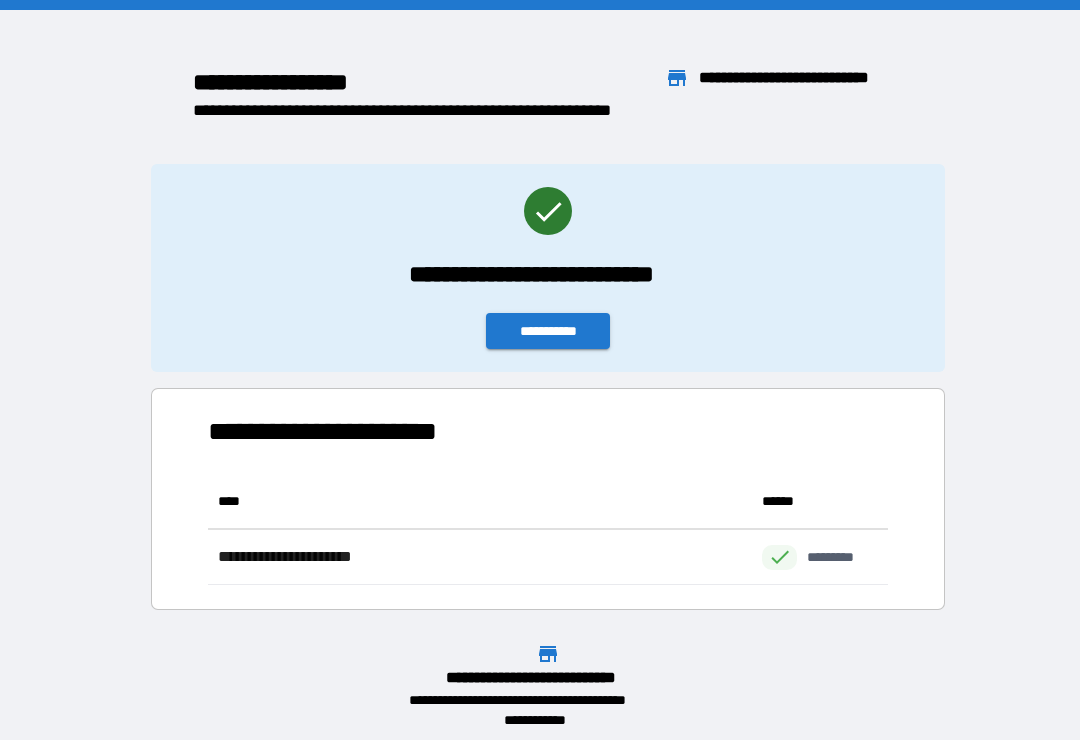 scroll, scrollTop: 1, scrollLeft: 1, axis: both 